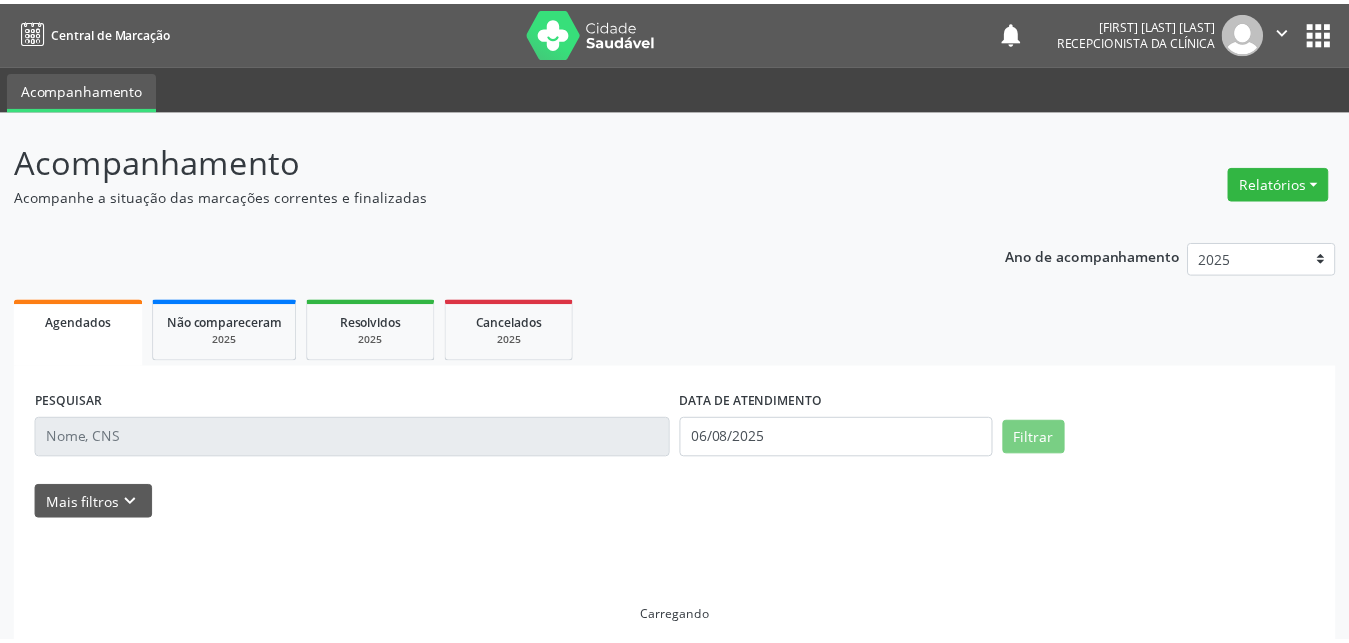 scroll, scrollTop: 0, scrollLeft: 0, axis: both 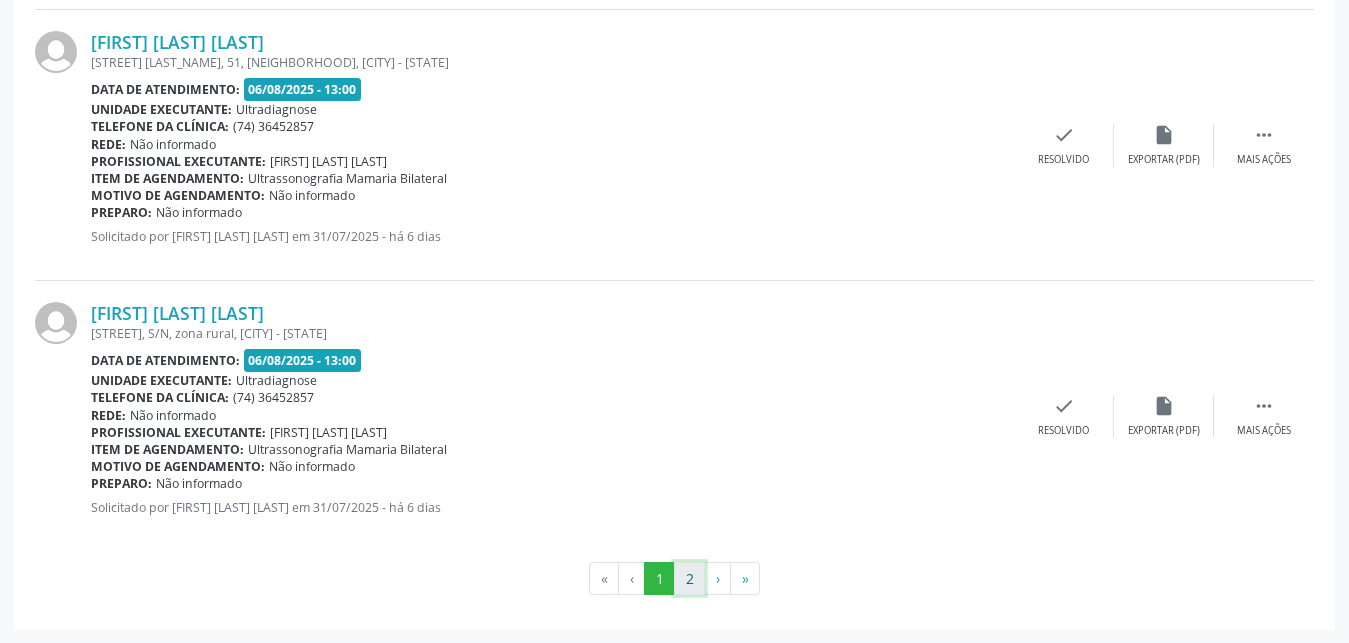 click on "28 itens filtrados
de
116 marcações agendadas
Página 1 de 2
print   
[FIRST] [LAST] [LAST]
[NAME], 09, [NAME], [CITY] - [STATE]
Data de atendimento:
06/08/2025 - 07:45
Unidade executante:
Ultradiagnose
Telefone da clínica:
(74) 36452857
Rede:
Não informado
Profissional executante:
[FIRST] [LAST] [LAST]
Item de agendamento:
Ultrassonografia de Abdomen Total
Motivo de agendamento:
Não informado
Preparo:
Não informado
Solicitado por [FIRST] [LAST] [LAST] em 31/07/2025 - há 6 dias

Mais ações
insert_drive_file
Exportar (PDF)
check
Resolvido
[FIRST] [LAST] [LAST]
[STREET], S/N, zona rural, [CITY] - [STATE]
Data de atendimento:
Ultradiagnose" at bounding box center (674, -1500) 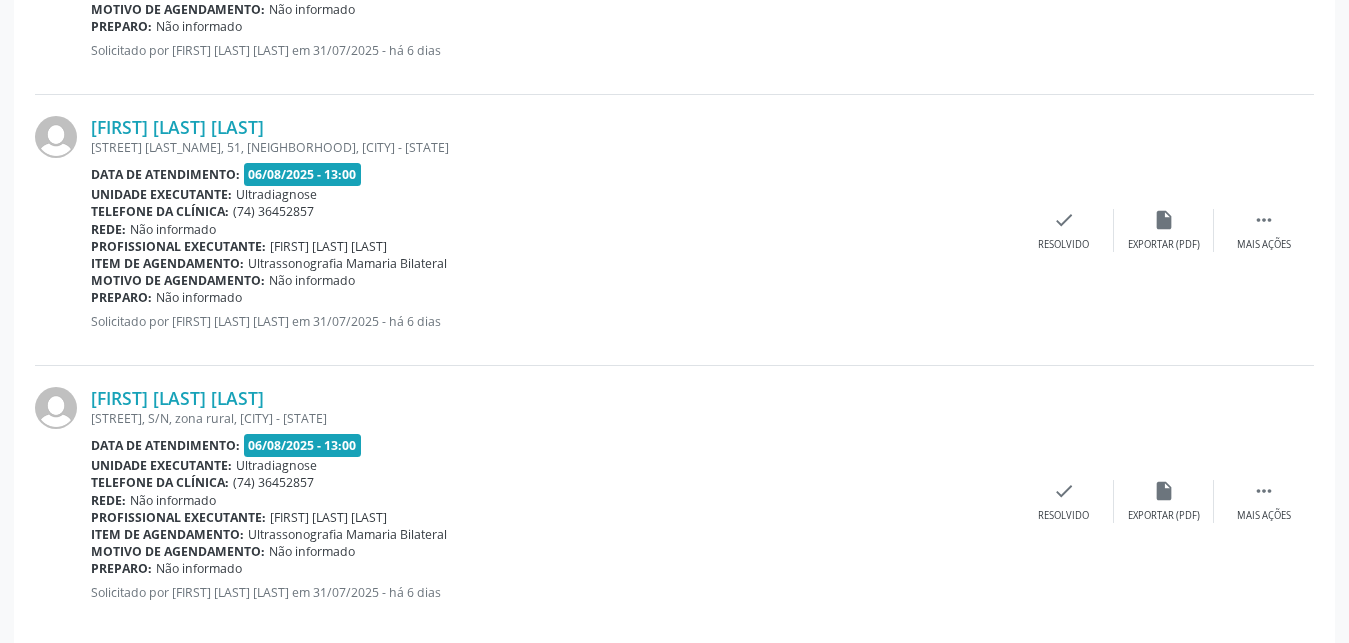 scroll, scrollTop: 4114, scrollLeft: 0, axis: vertical 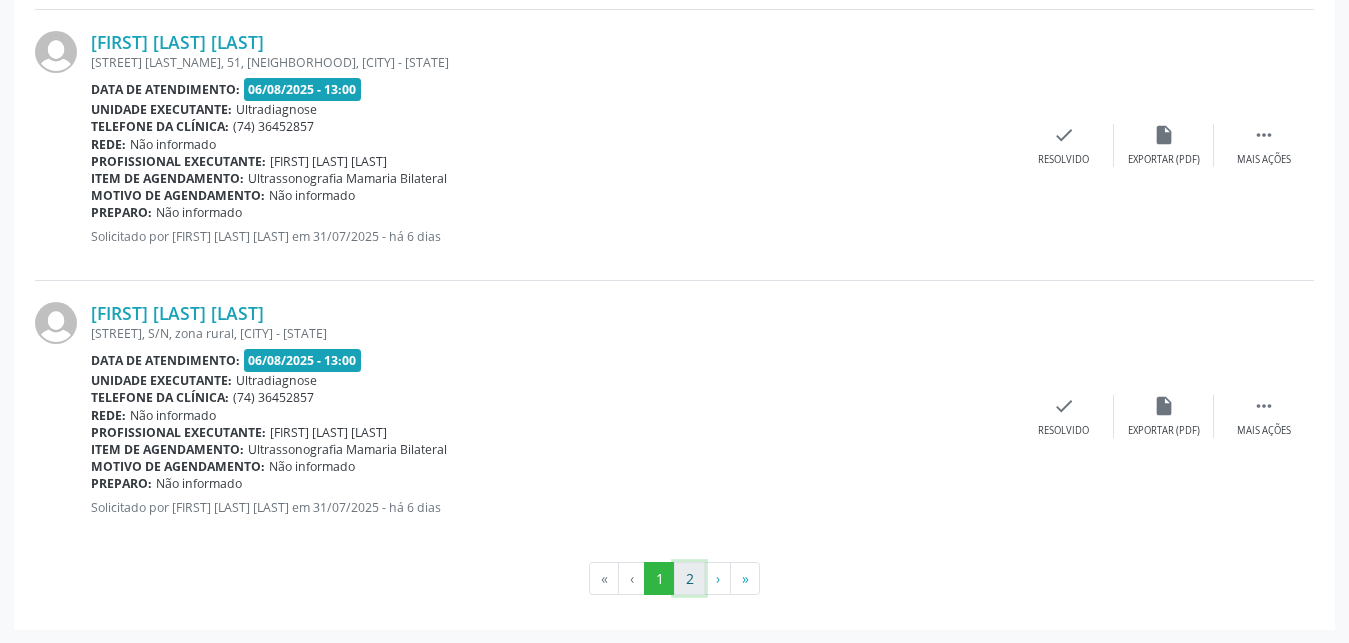 click on "2" at bounding box center (689, 579) 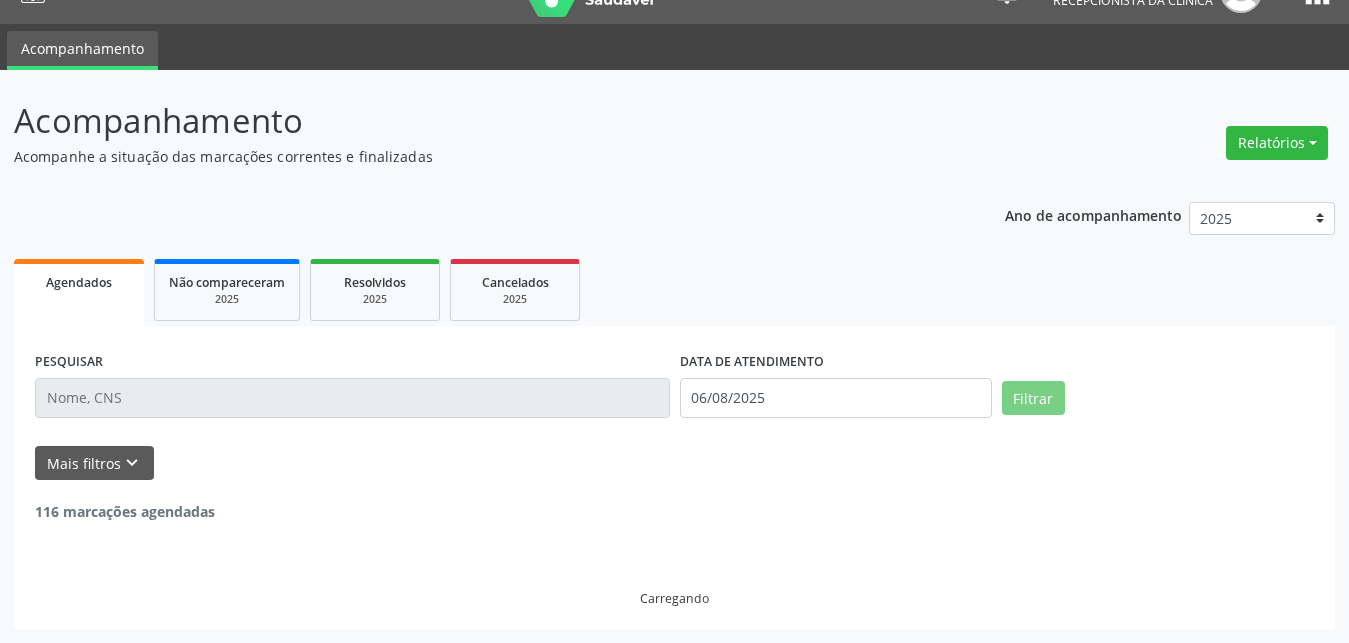 scroll, scrollTop: 40, scrollLeft: 0, axis: vertical 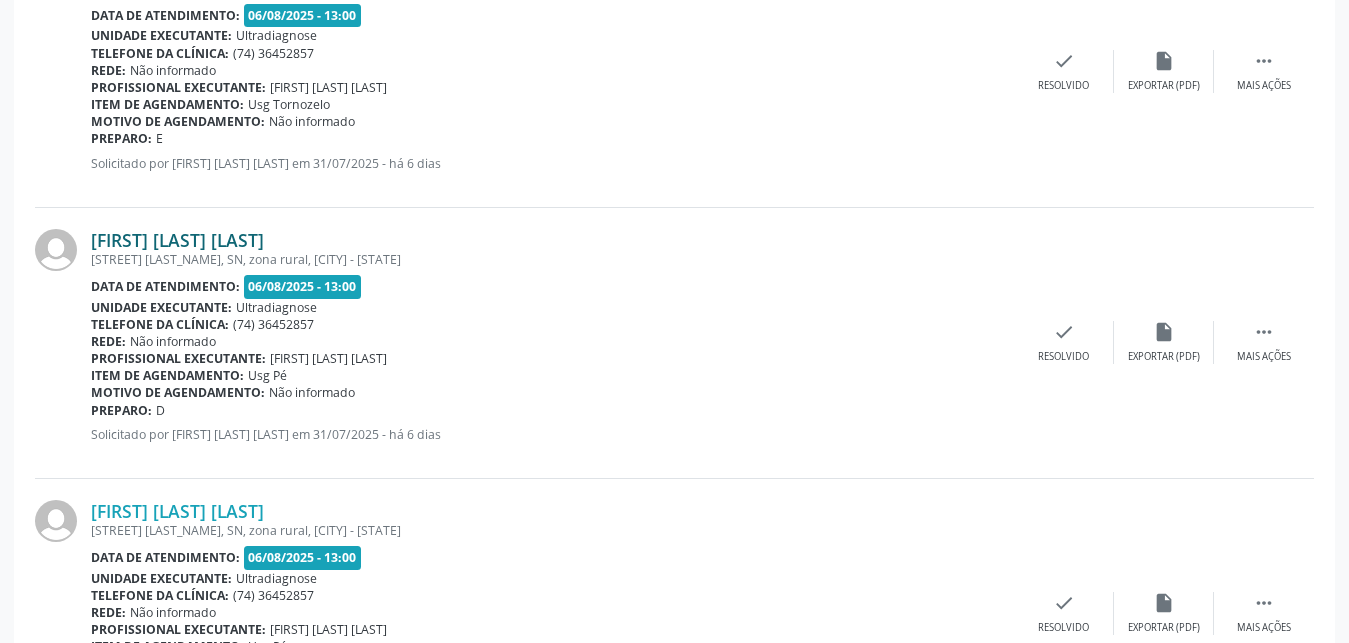 click on "[FIRST] [LAST] [LAST]" at bounding box center [177, 240] 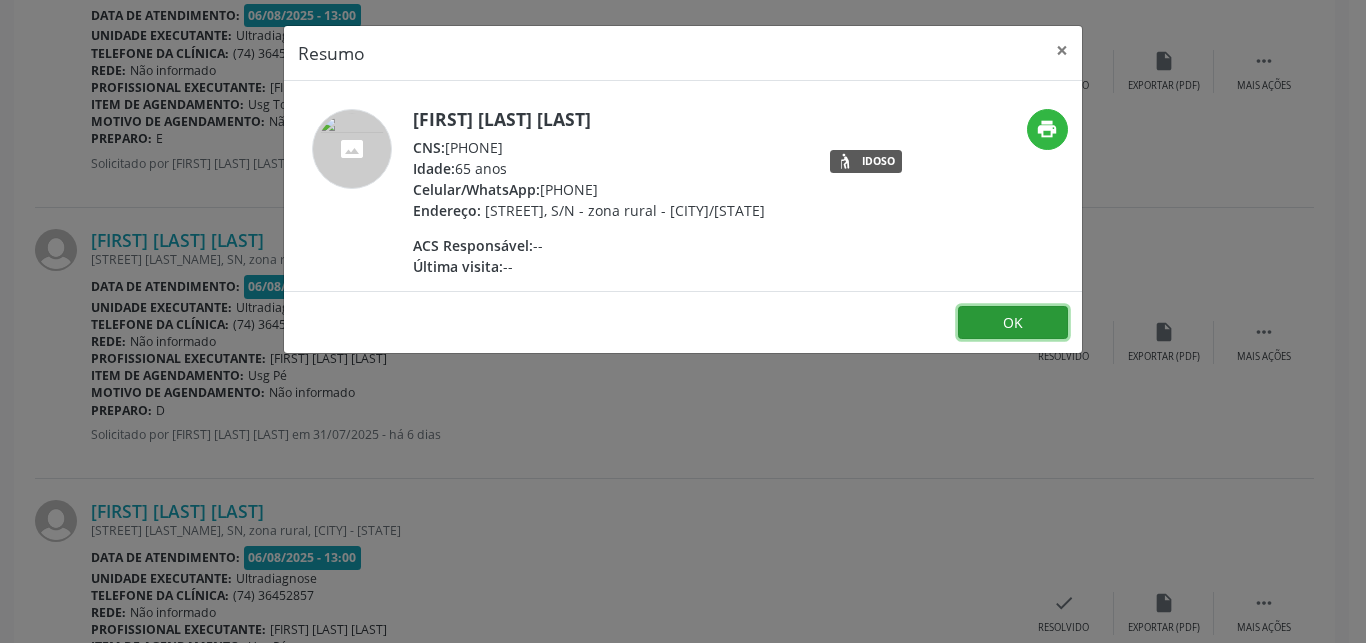 click on "OK" at bounding box center [1013, 323] 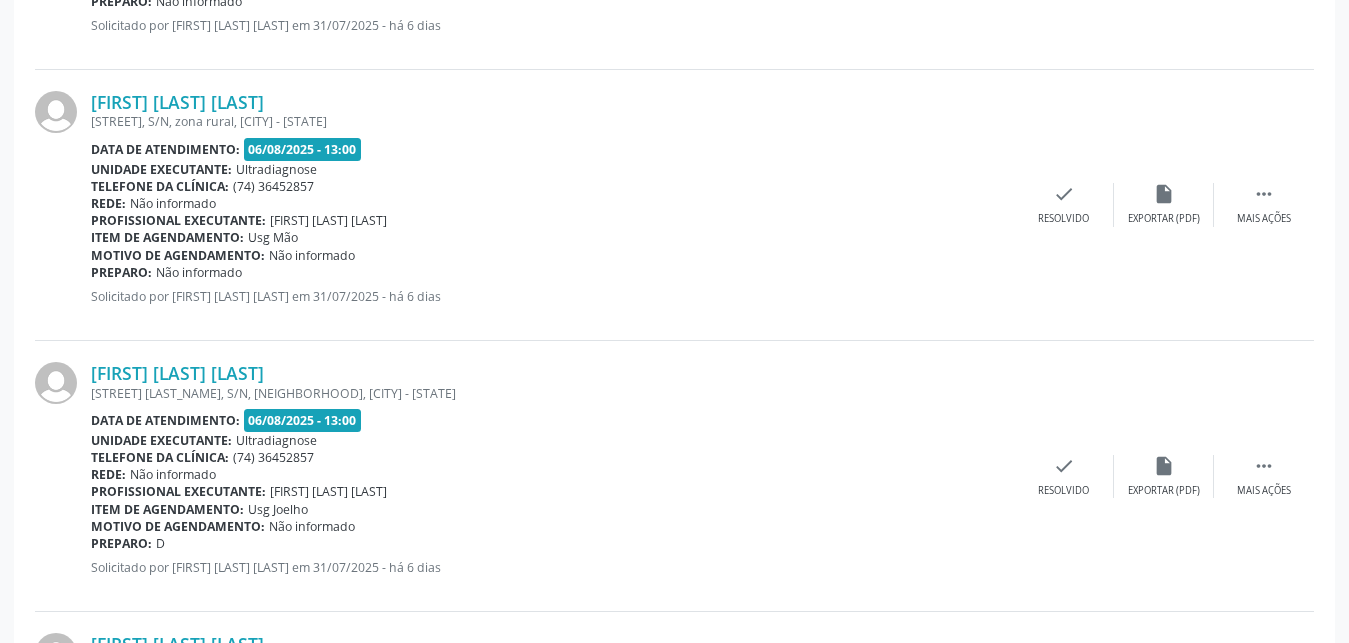 scroll, scrollTop: 3572, scrollLeft: 0, axis: vertical 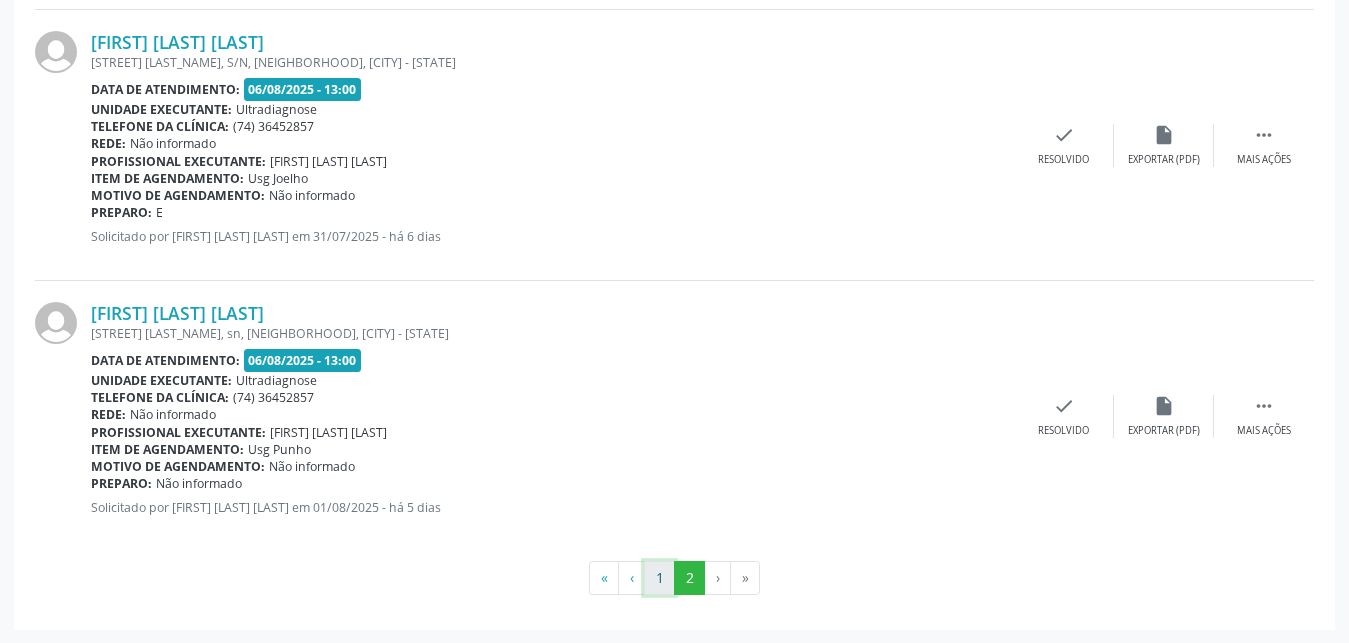 click on "1" at bounding box center [659, 578] 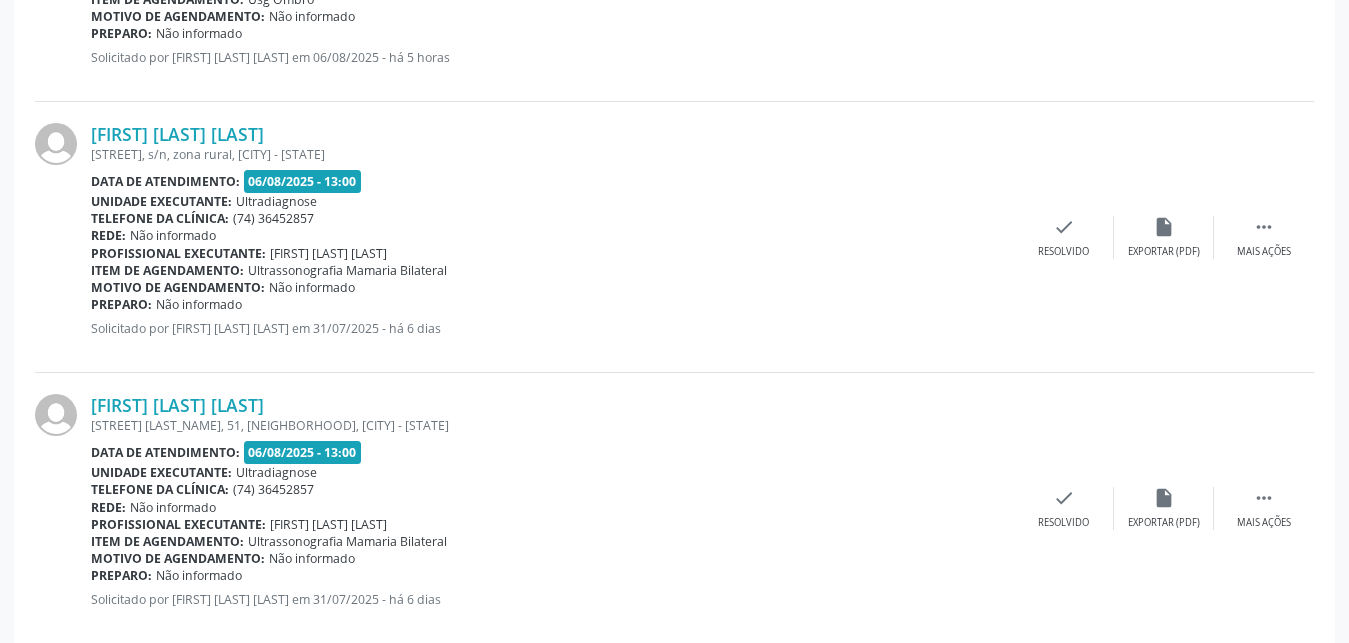 scroll, scrollTop: 3743, scrollLeft: 0, axis: vertical 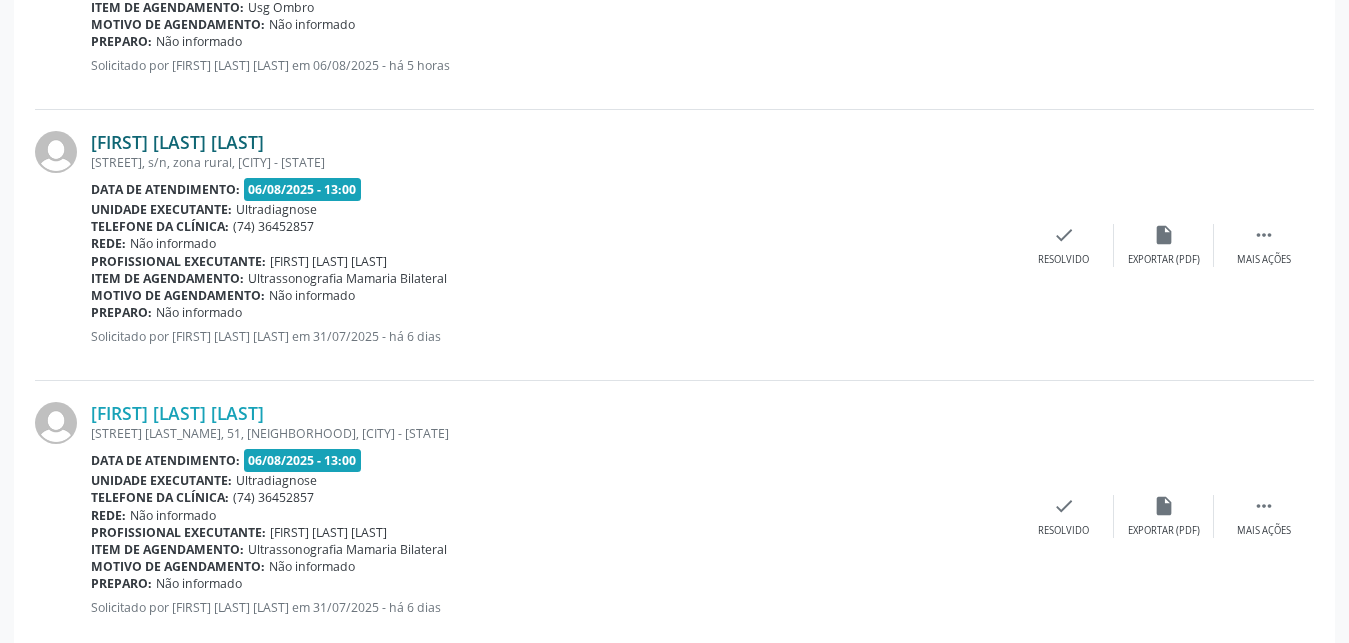 click on "[FIRST] [LAST] [LAST]" at bounding box center [177, 142] 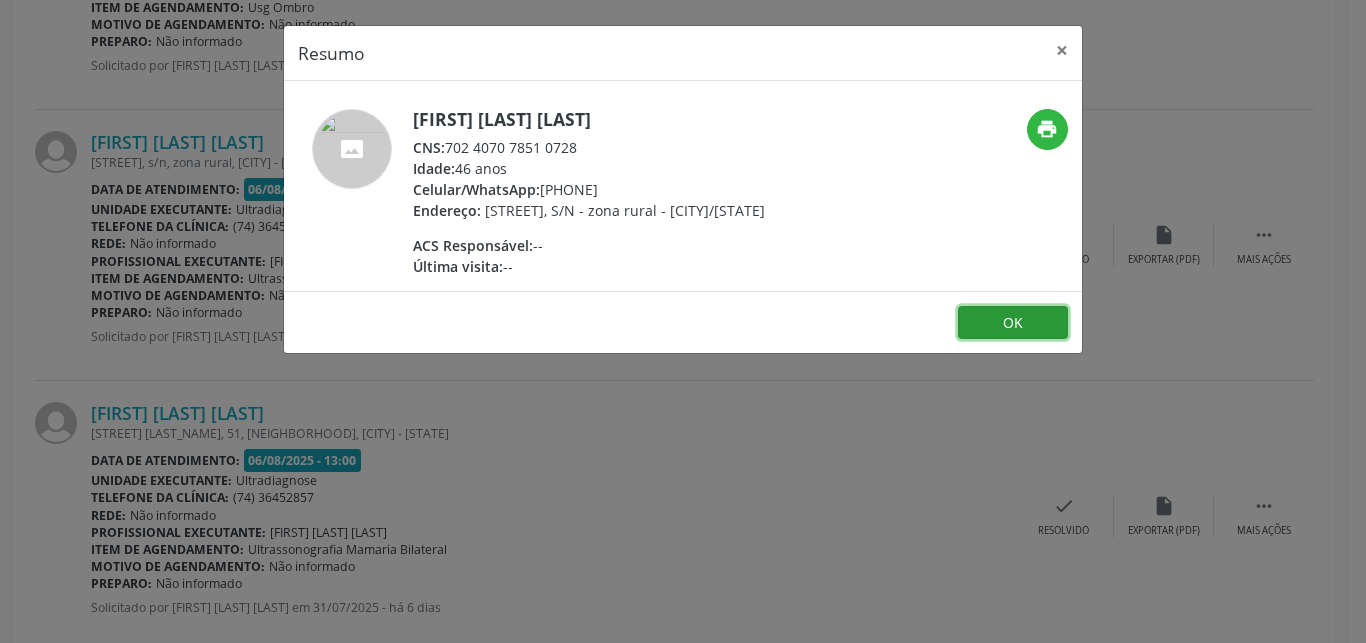click on "OK" at bounding box center [1013, 323] 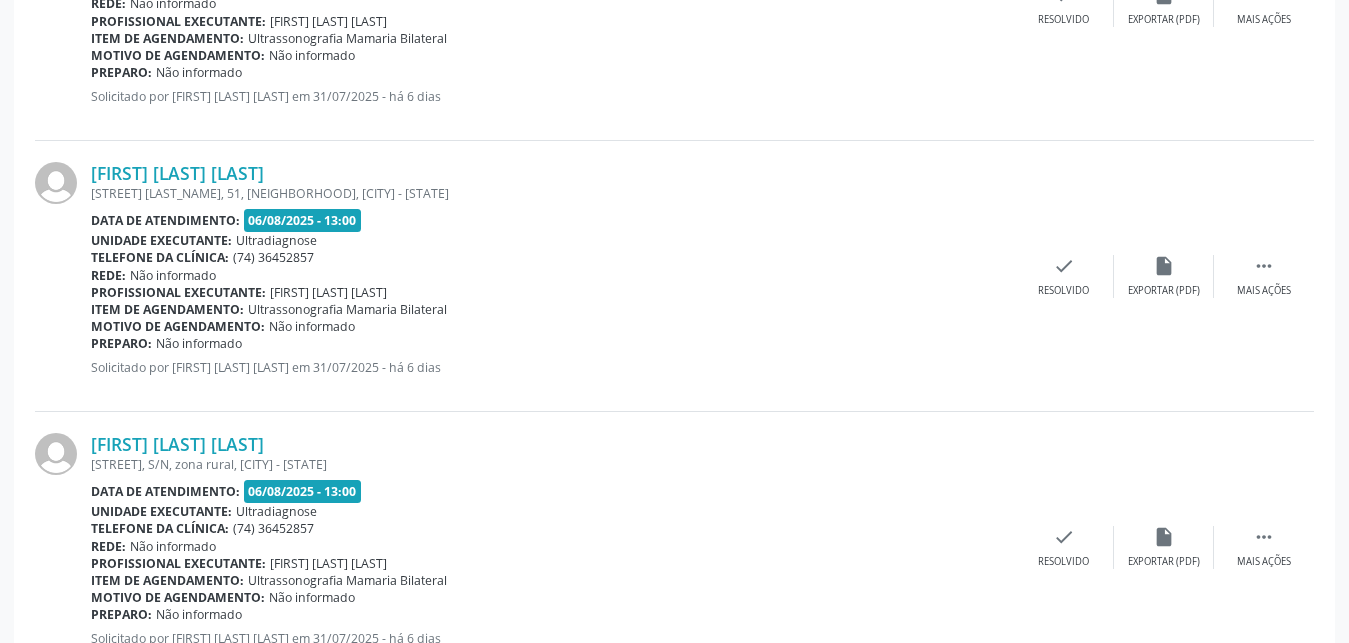 scroll, scrollTop: 4114, scrollLeft: 0, axis: vertical 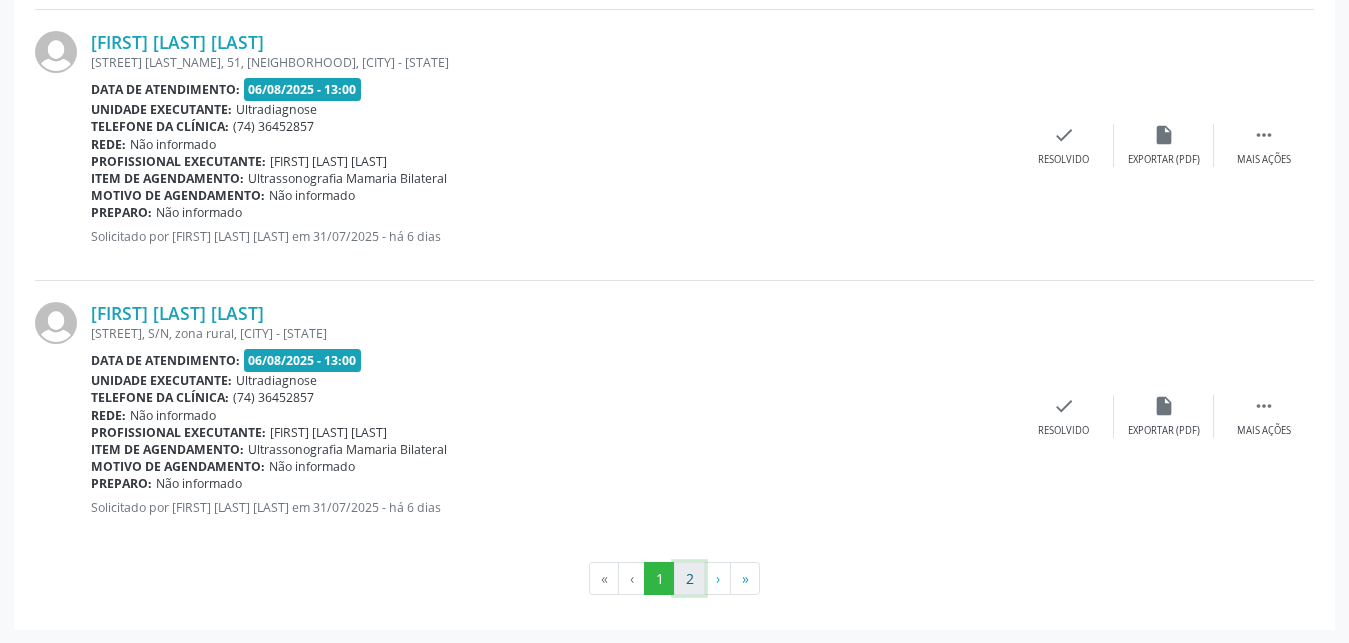 click on "2" at bounding box center [689, 579] 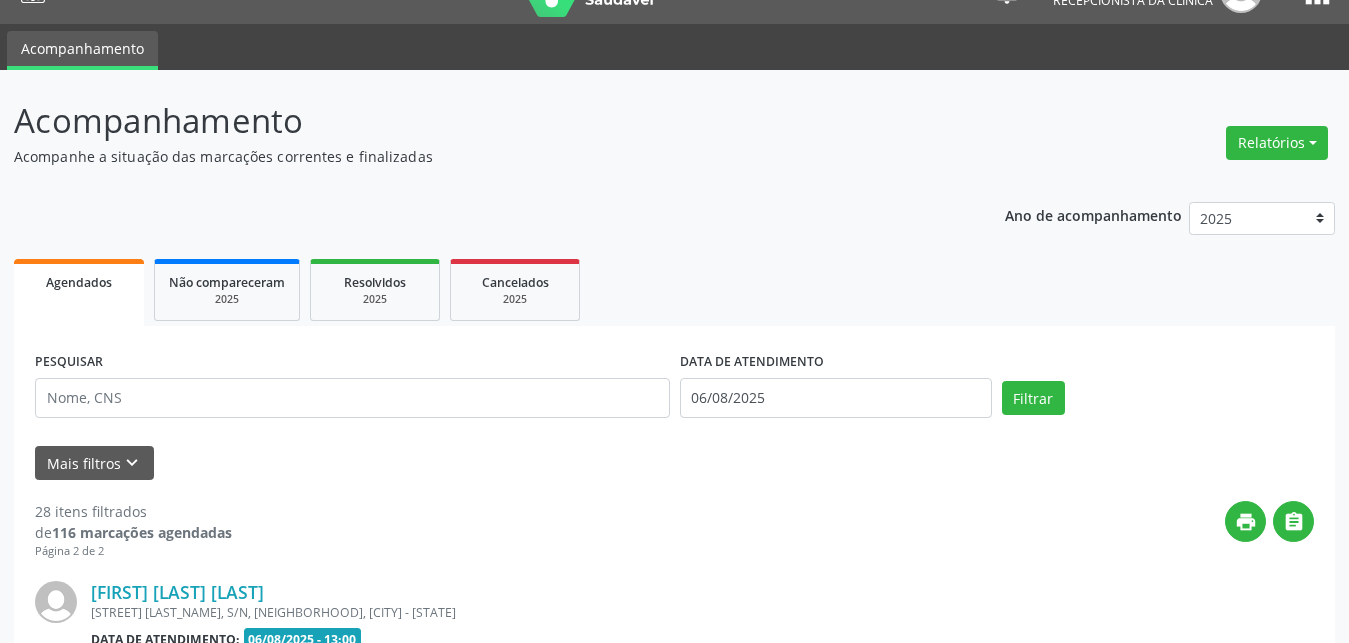 scroll, scrollTop: 0, scrollLeft: 0, axis: both 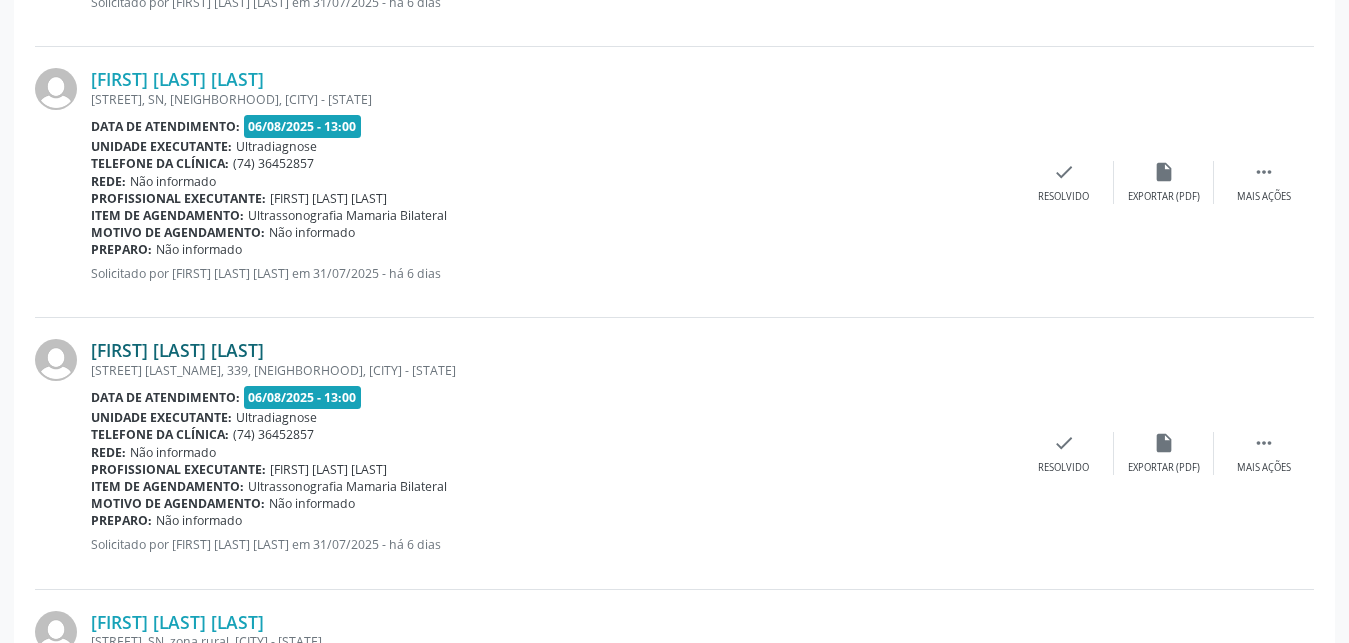 click on "[FIRST] [LAST] [LAST]" at bounding box center [177, 350] 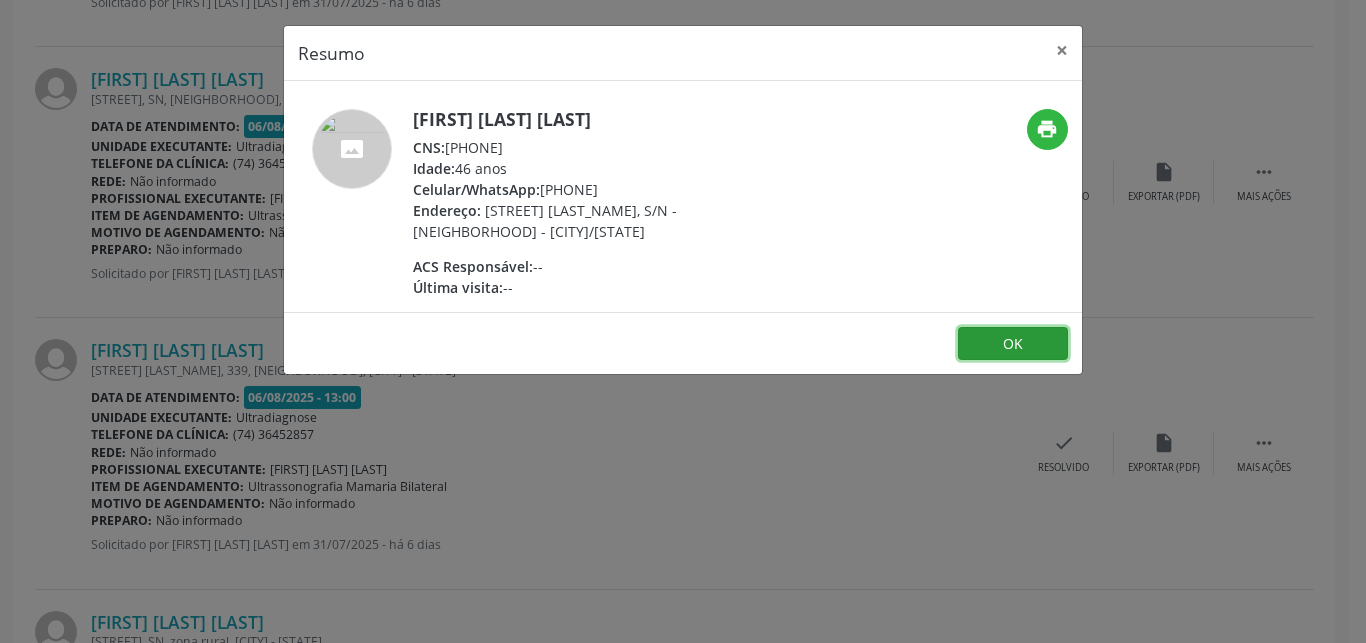 click on "OK" at bounding box center [1013, 344] 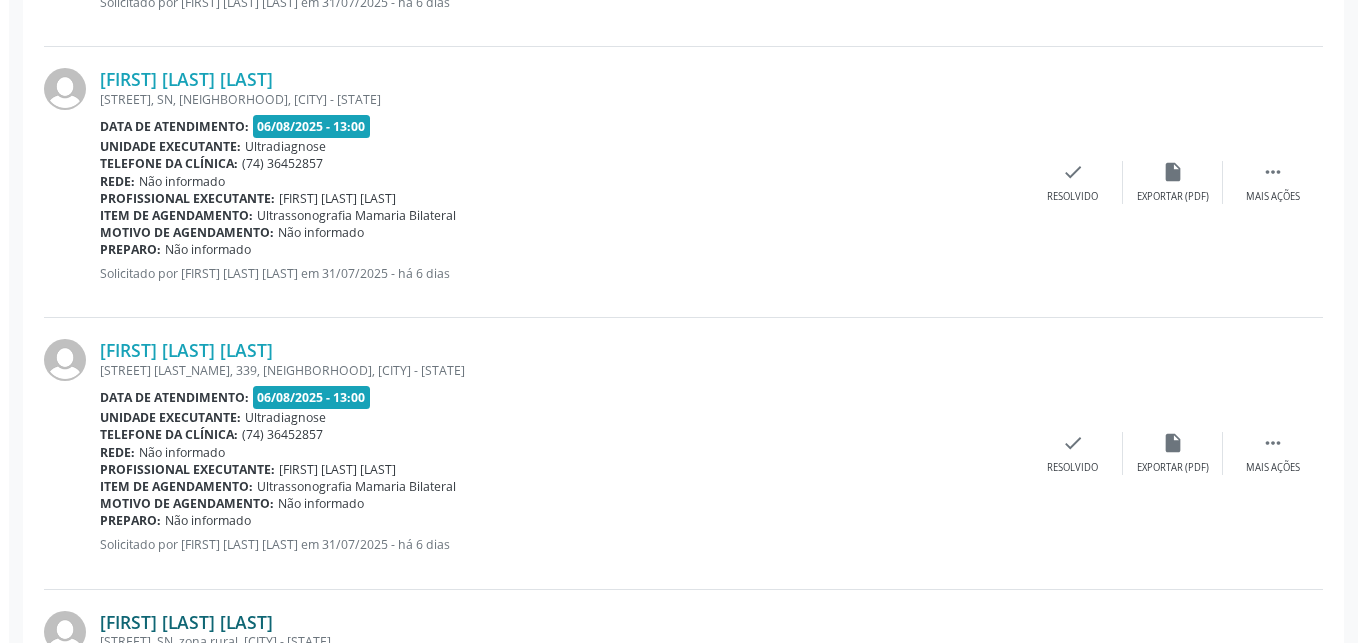 scroll, scrollTop: 1095, scrollLeft: 0, axis: vertical 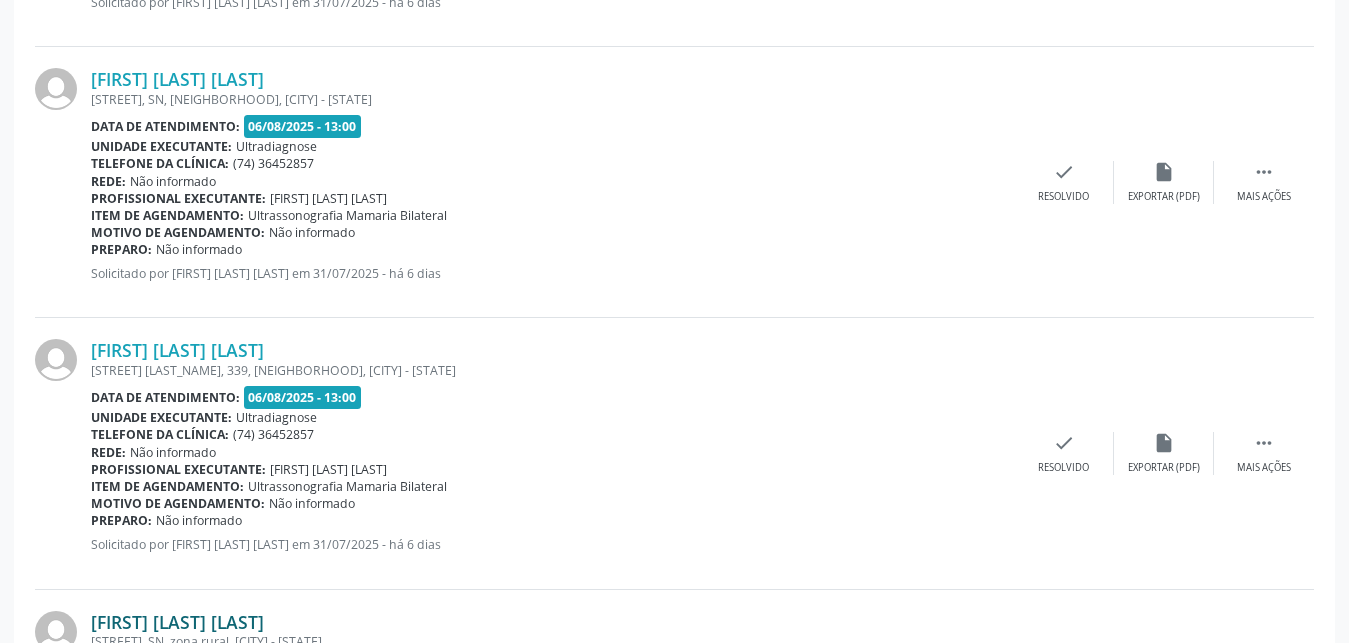 click on "[FIRST] [LAST] [LAST]" at bounding box center [177, 622] 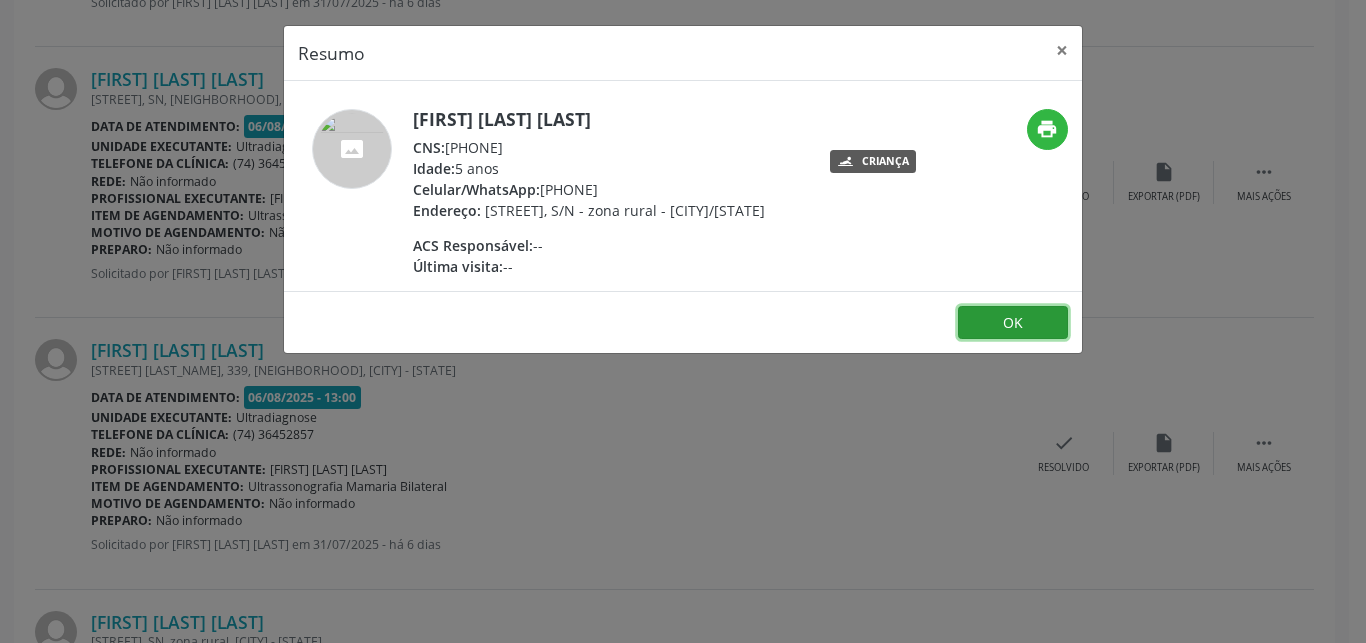 click on "OK" at bounding box center (1013, 323) 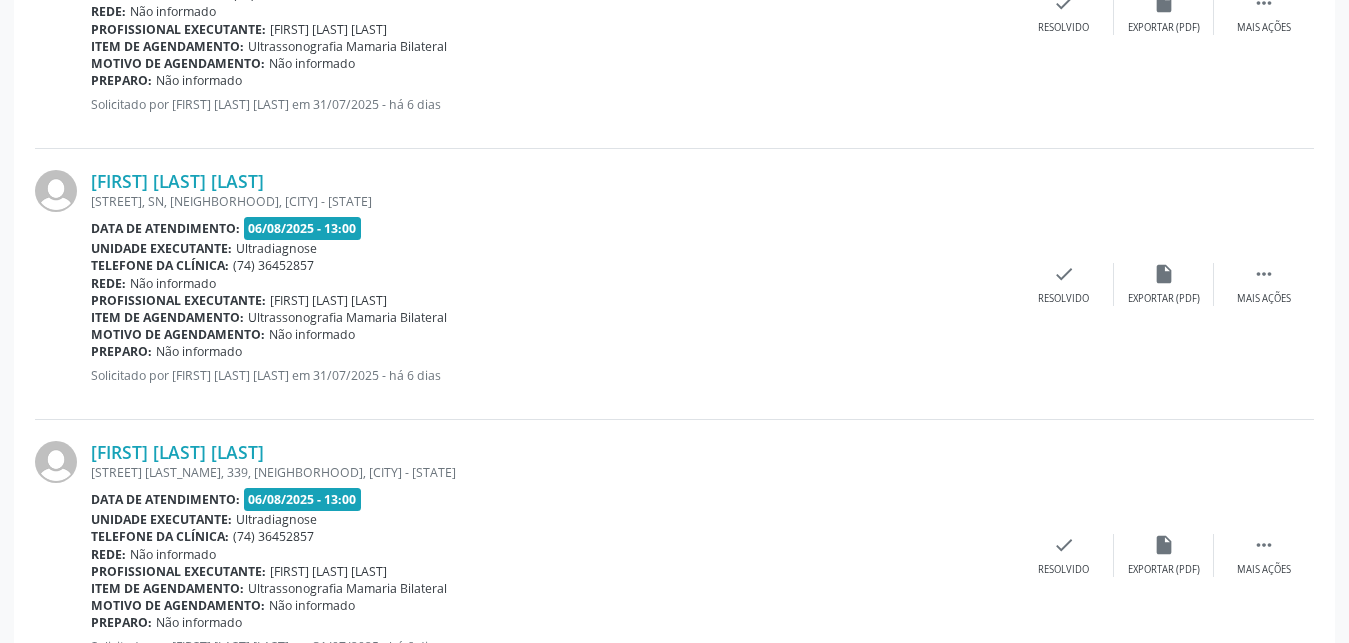 scroll, scrollTop: 891, scrollLeft: 0, axis: vertical 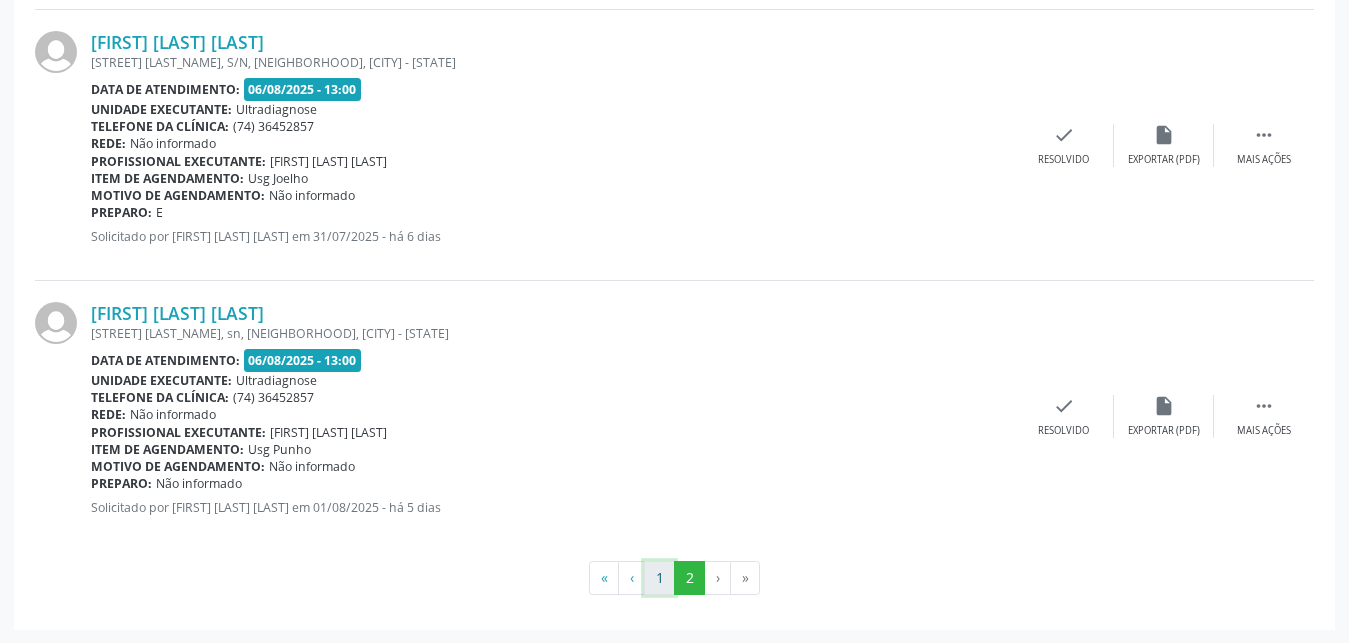 click on "1" at bounding box center (659, 578) 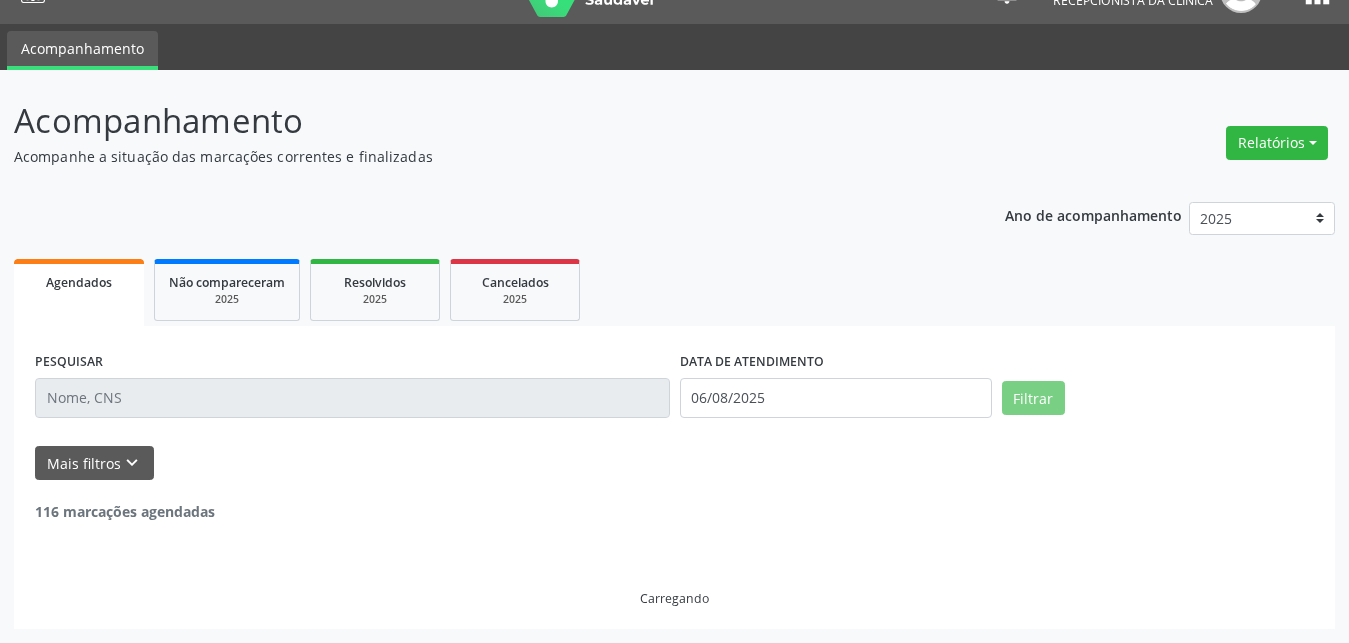 scroll, scrollTop: 40, scrollLeft: 0, axis: vertical 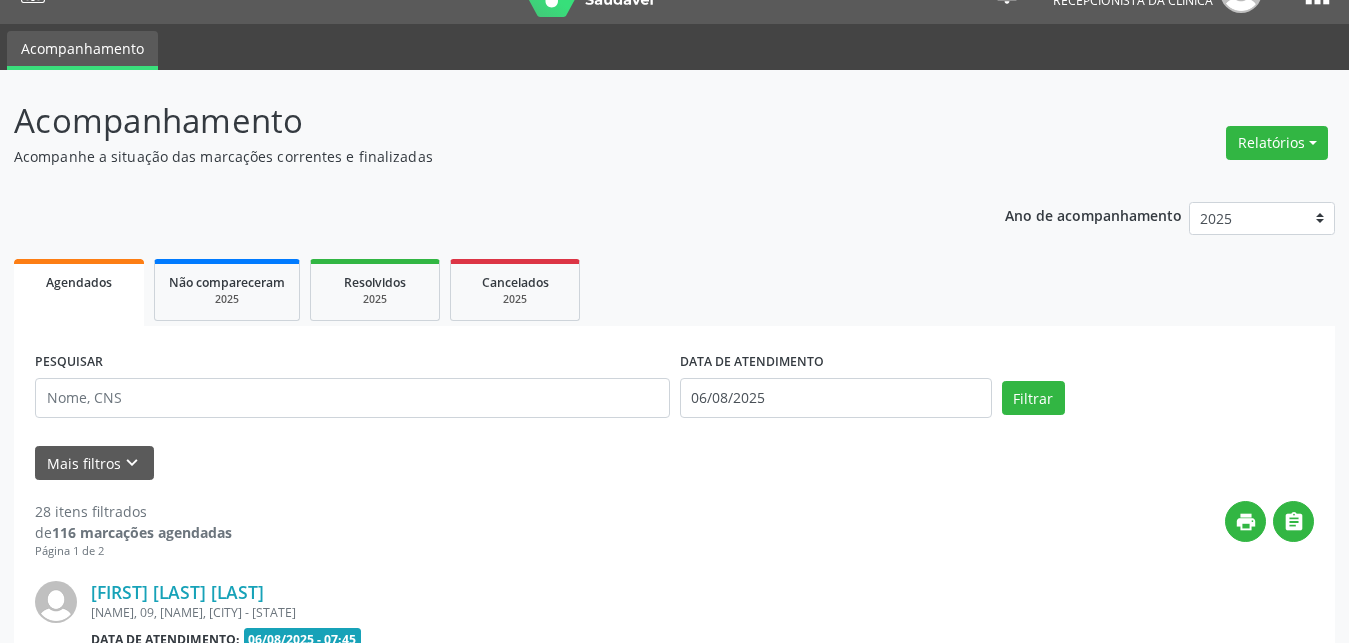 click on "Agendados   Não compareceram
2025
Resolvidos
2025
Cancelados
2025" at bounding box center (674, 290) 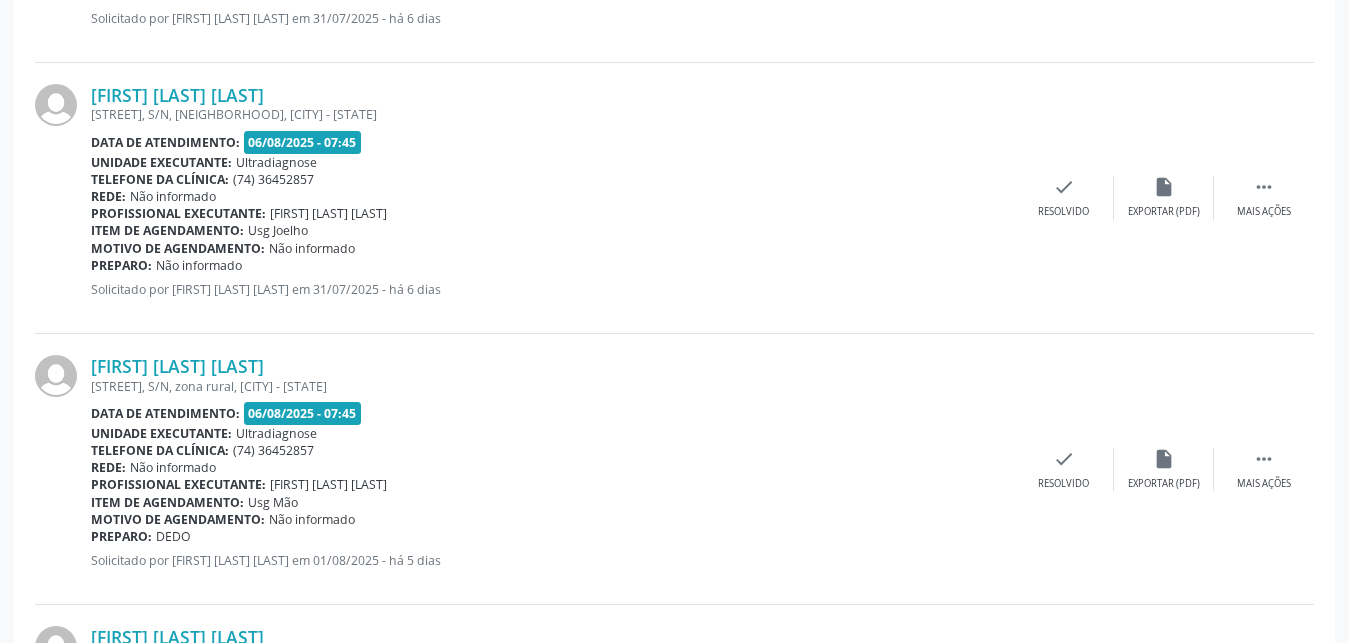 scroll, scrollTop: 4114, scrollLeft: 0, axis: vertical 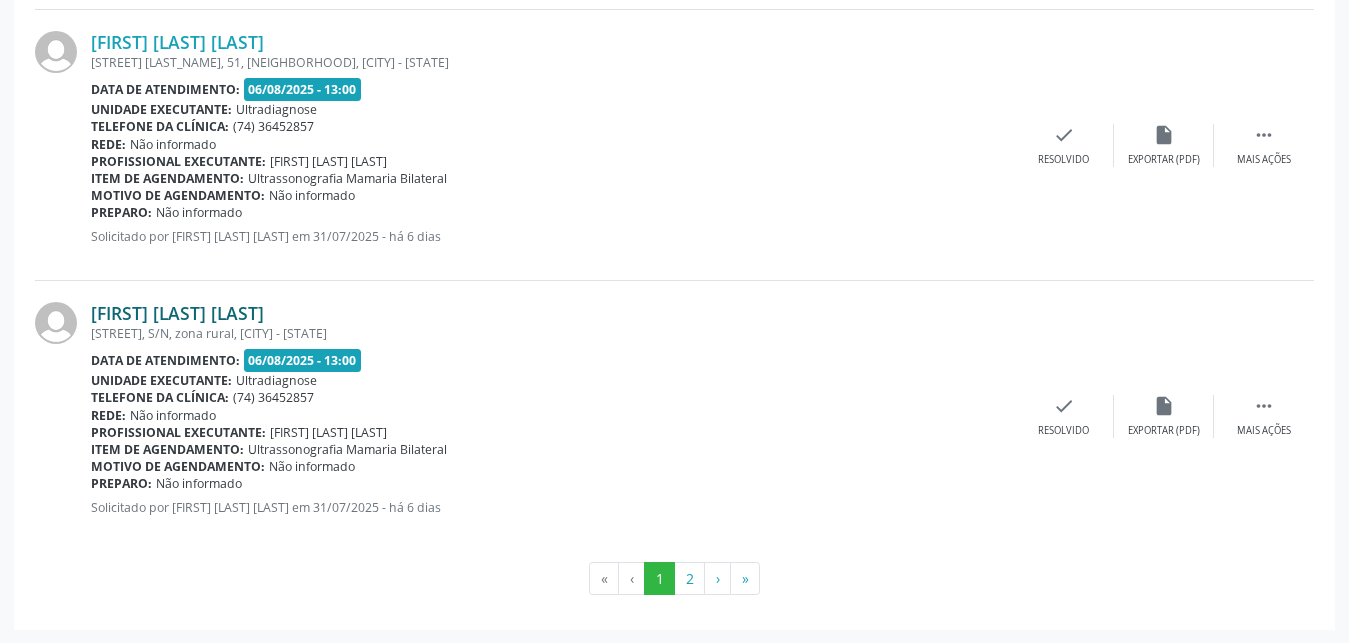 click on "[FIRST] [LAST] [LAST]" at bounding box center [177, 313] 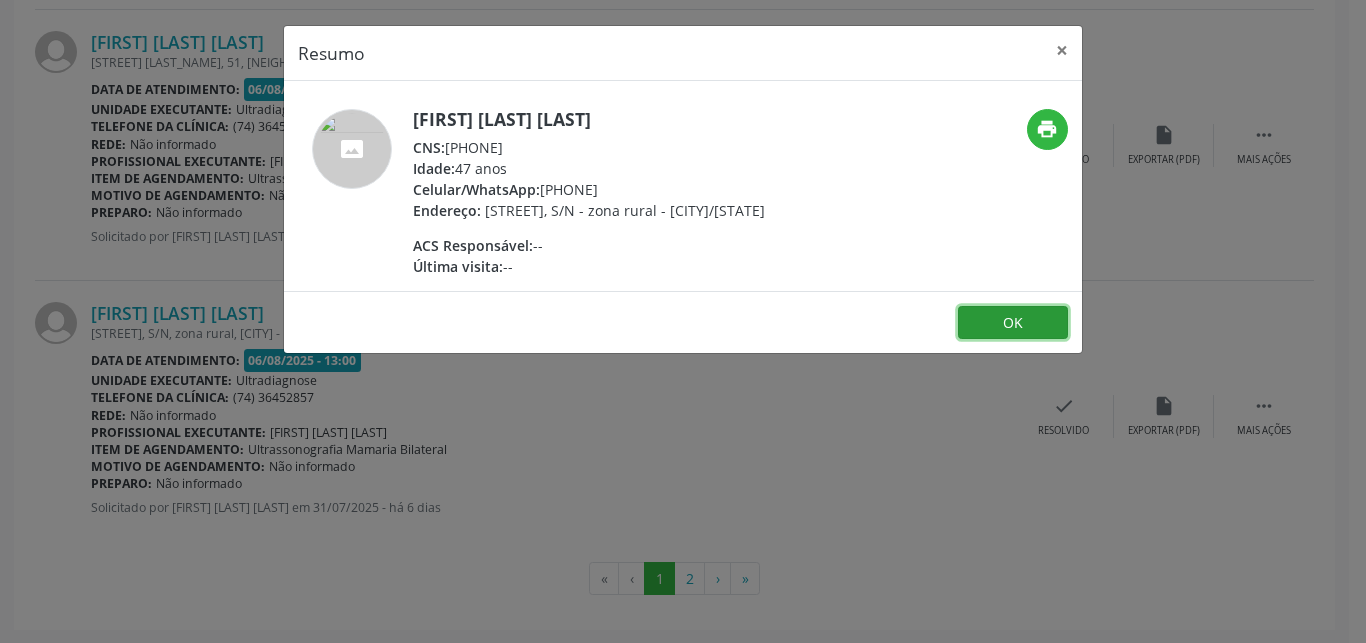 click on "OK" at bounding box center (1013, 323) 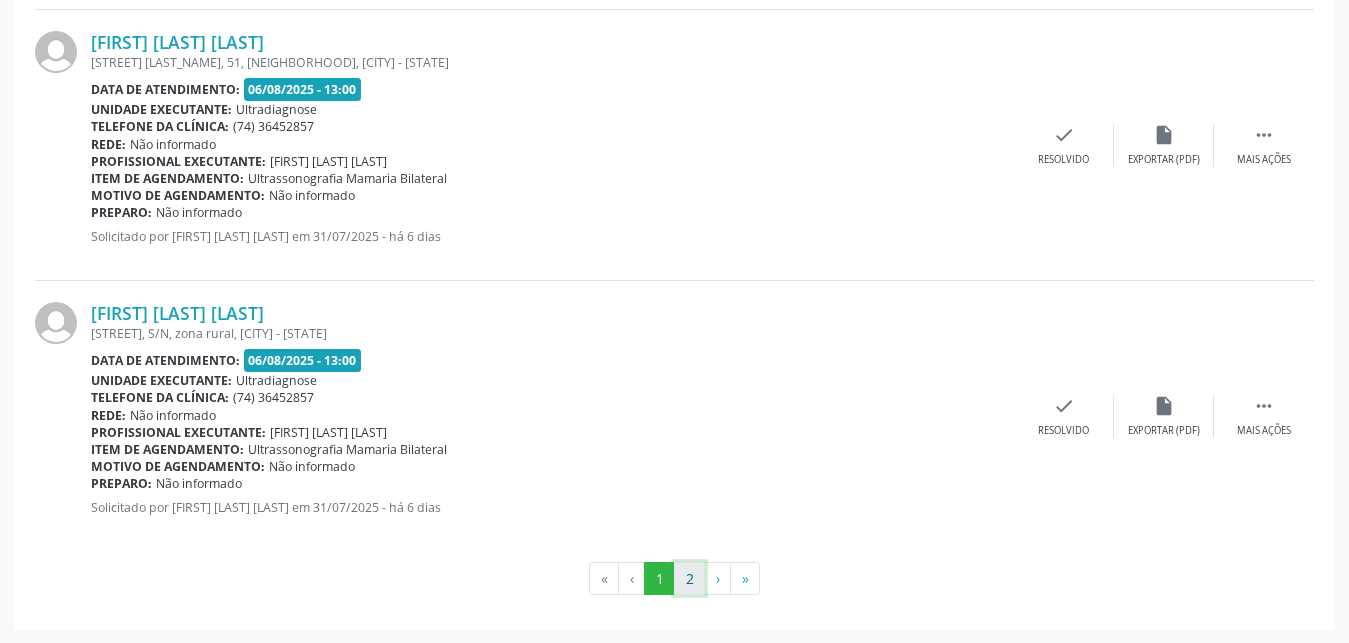click on "2" at bounding box center [689, 579] 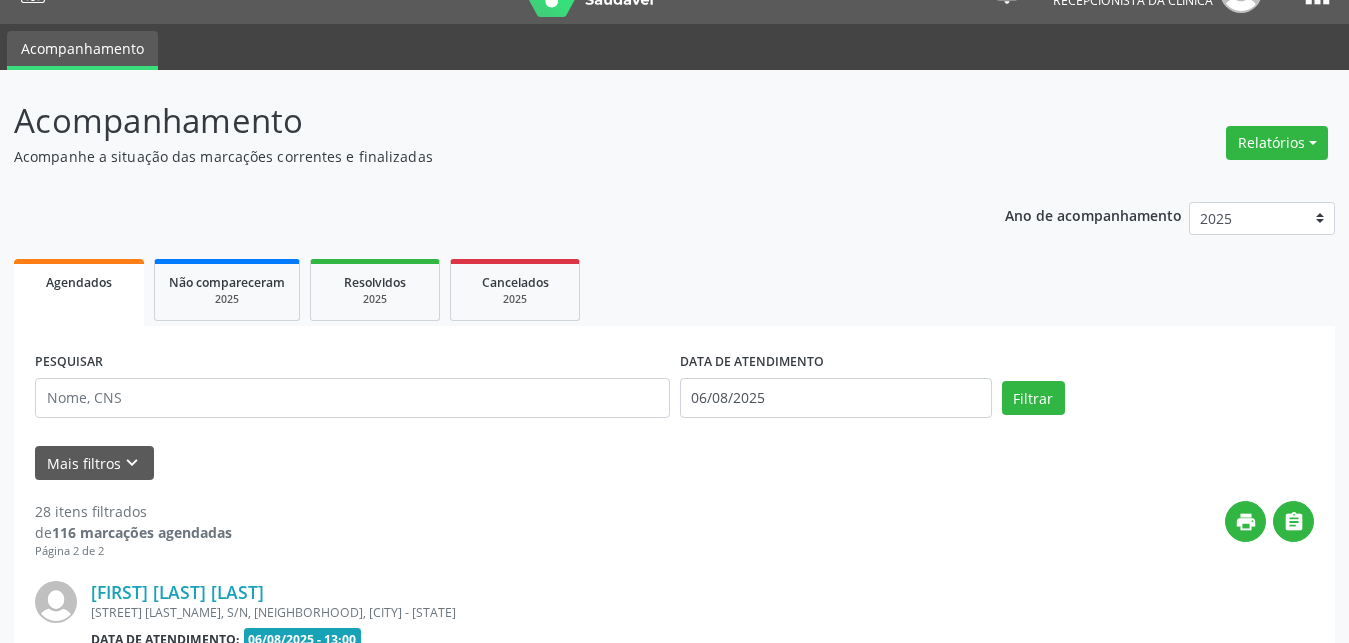 click on "Central de Marcação
notifications
[FIRST] [LAST] [LAST]
Recepcionista da clínica

Configurações
Sair
apps
Acompanhamento
Acompanhamento
Acompanhe a situação das marcações correntes e finalizadas
Relatórios
Agendamentos
Procedimentos realizados
Ano de acompanhamento
2025 2024 2023   Agendados   Não compareceram
2025
Resolvidos
2025
Cancelados
2025
PESQUISAR
DATA DE ATENDIMENTO
06/08/2025
Filtrar
UNIDADE DE REFERÊNCIA
Selecione uma UBS
Todas as UBS   Unidade Basica de Saude da Familia Dr Paulo Sudre   Centro de Enfrentamento Para Covid 19 de Campo Formoso   Central de Marcacao de Consultas e Exames de Campo Formoso   Vigilancia em Saude de Campo Formoso" at bounding box center (674, 281) 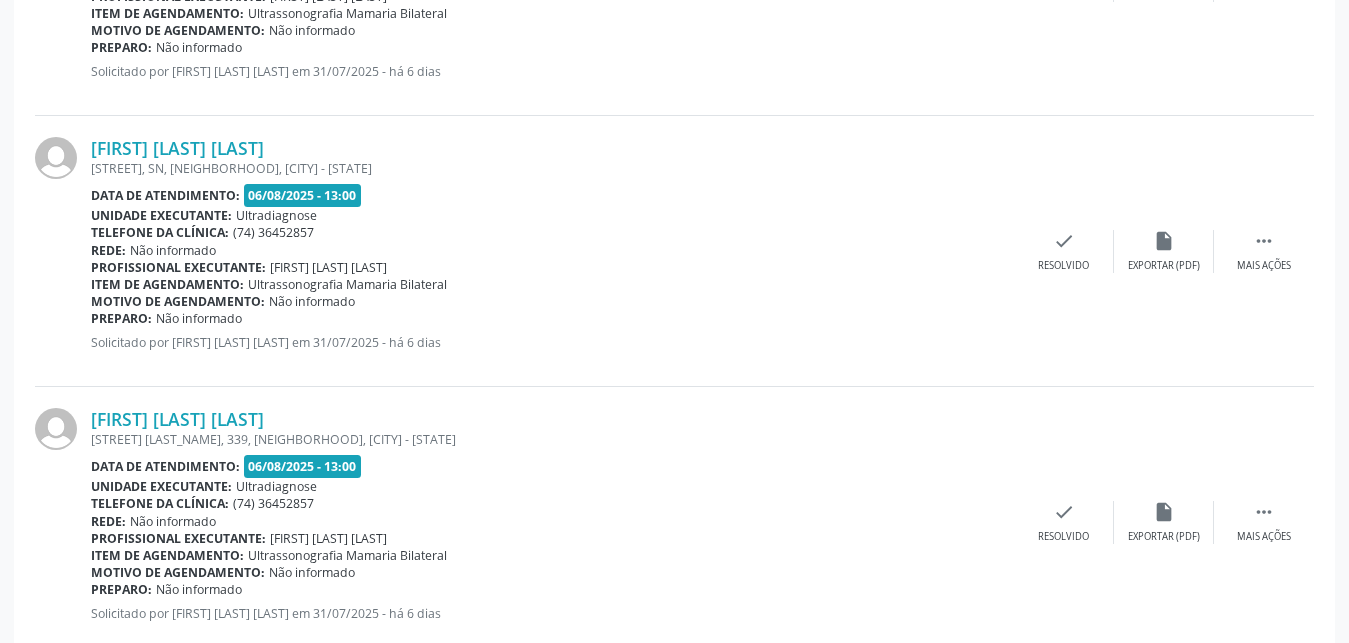 scroll, scrollTop: 746, scrollLeft: 0, axis: vertical 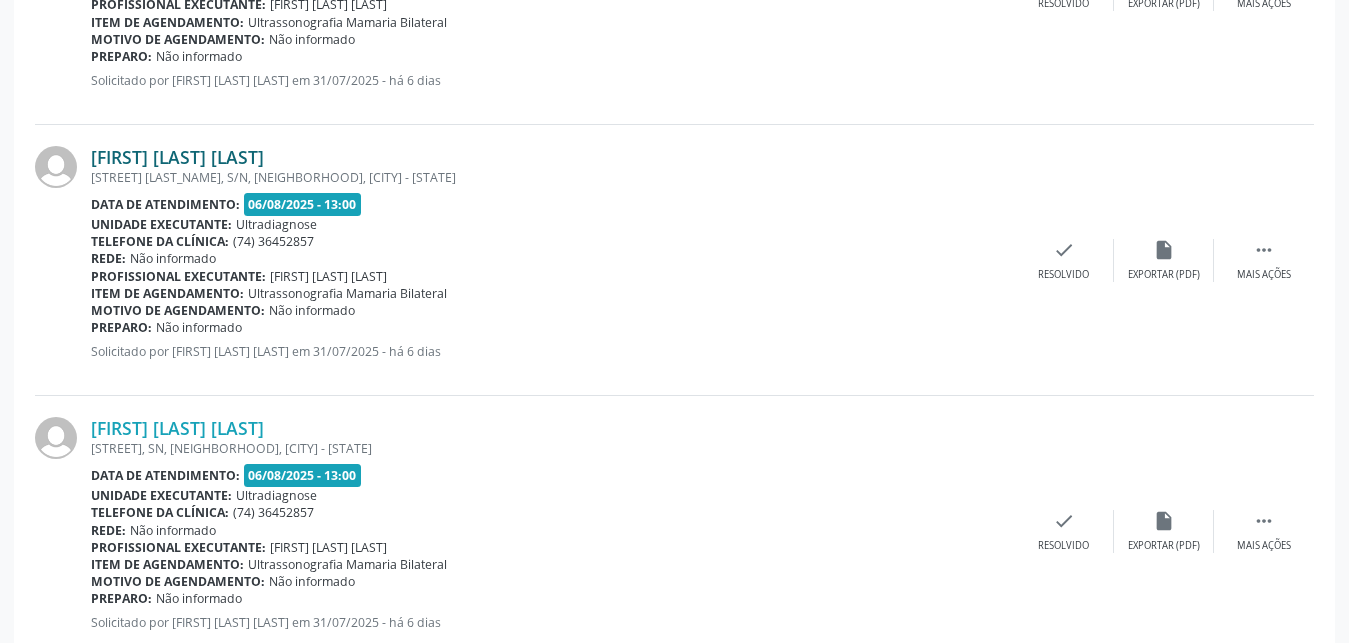 click on "[FIRST] [LAST] [LAST]" at bounding box center (177, 157) 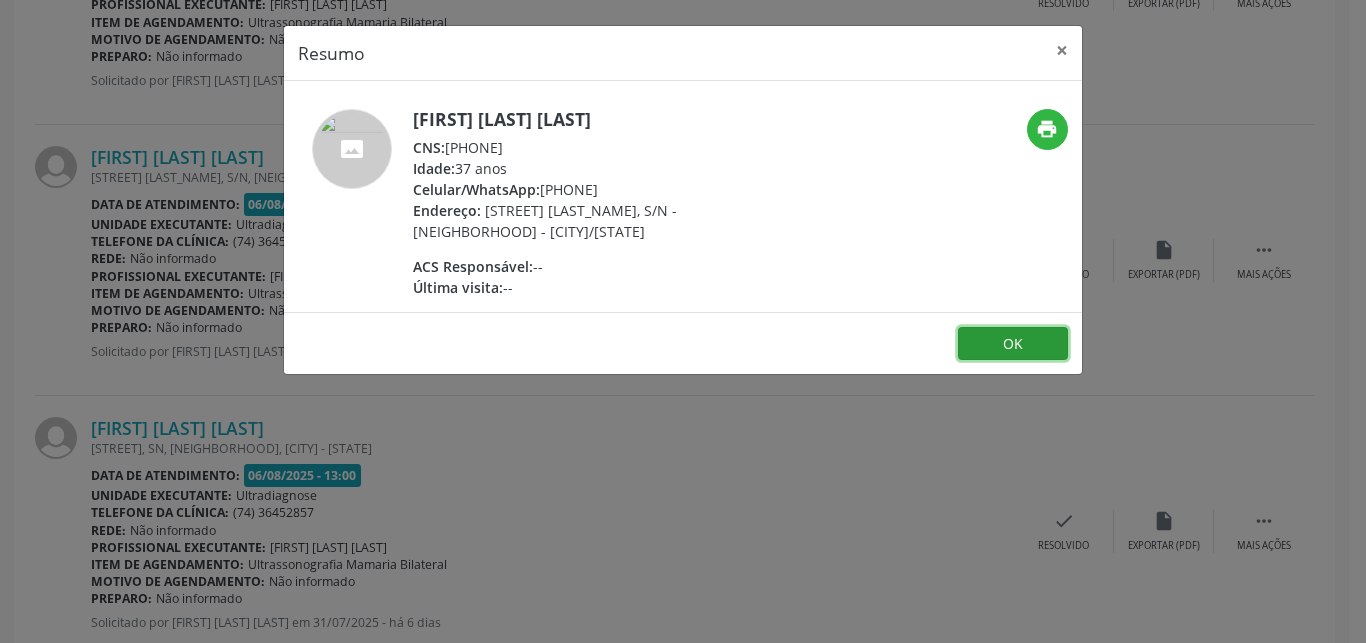click on "OK" at bounding box center (1013, 344) 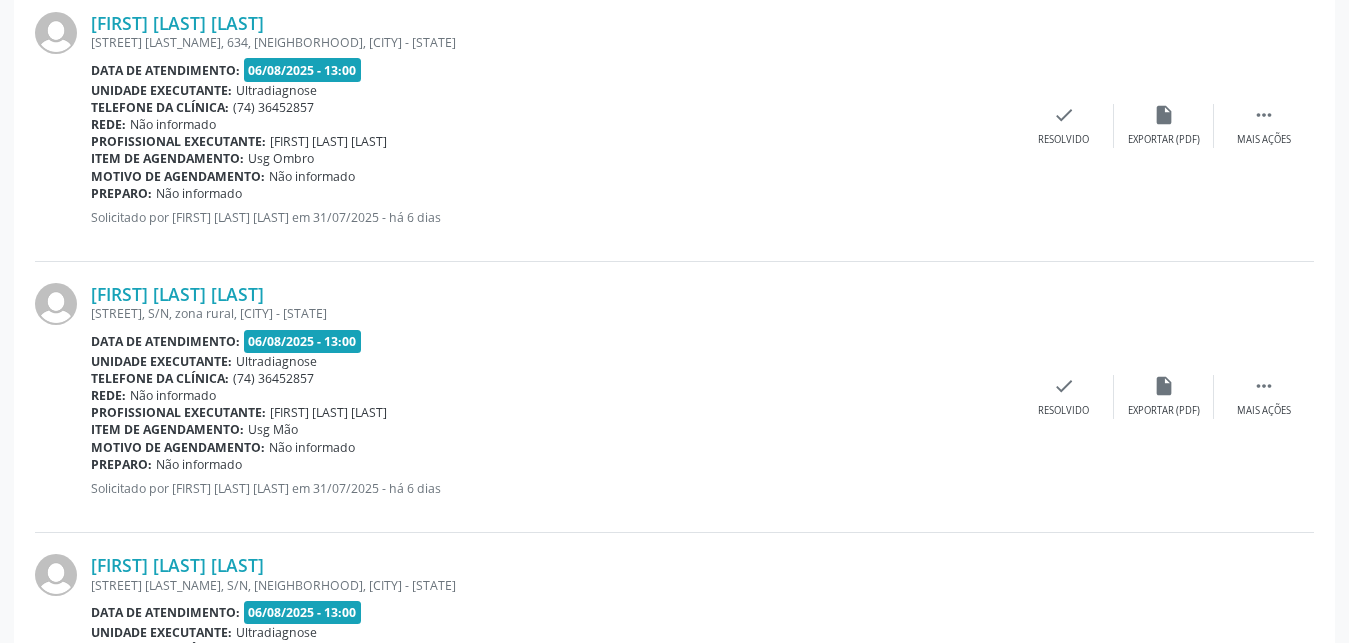 scroll, scrollTop: 2799, scrollLeft: 0, axis: vertical 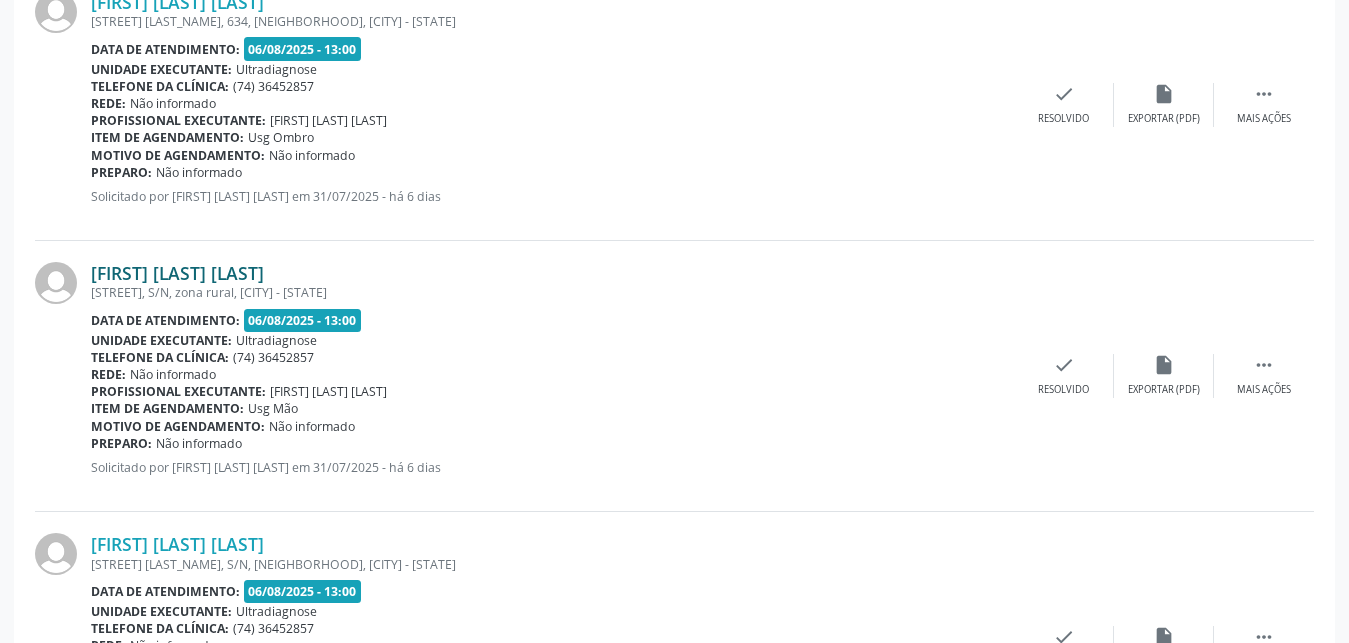 click on "[FIRST] [LAST] [LAST]" at bounding box center [177, 273] 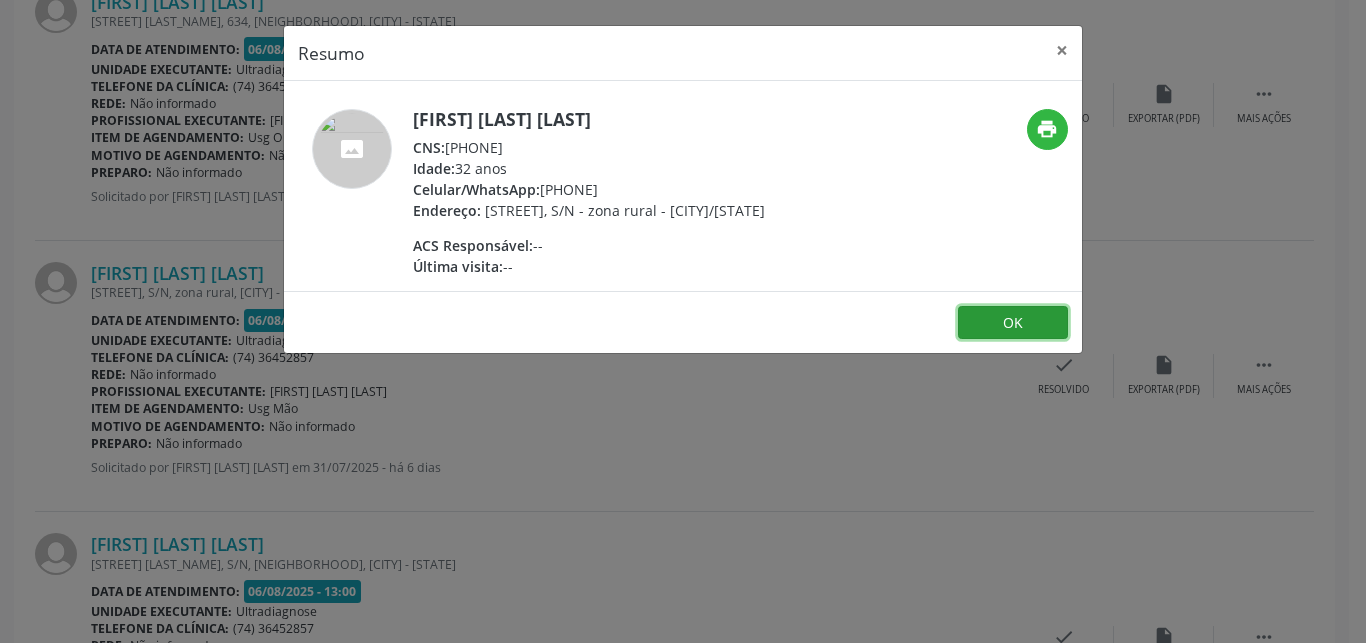 click on "OK" at bounding box center [1013, 323] 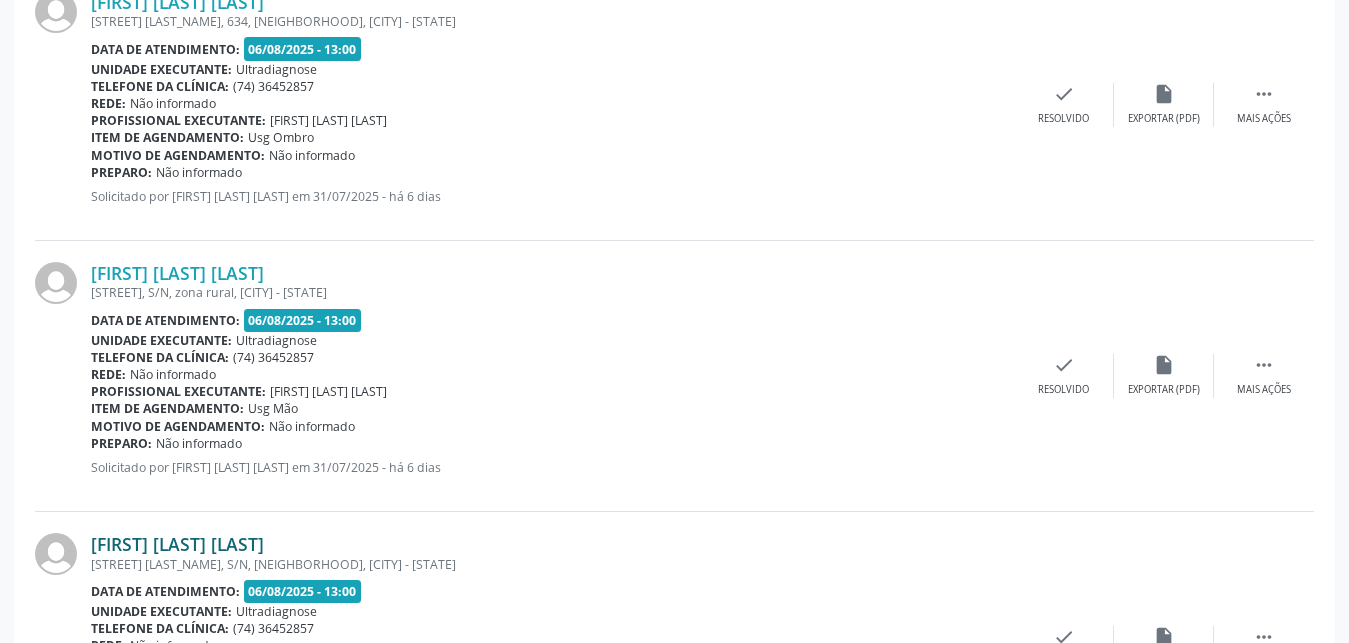 click on "[FIRST] [LAST] [LAST]" at bounding box center (177, 544) 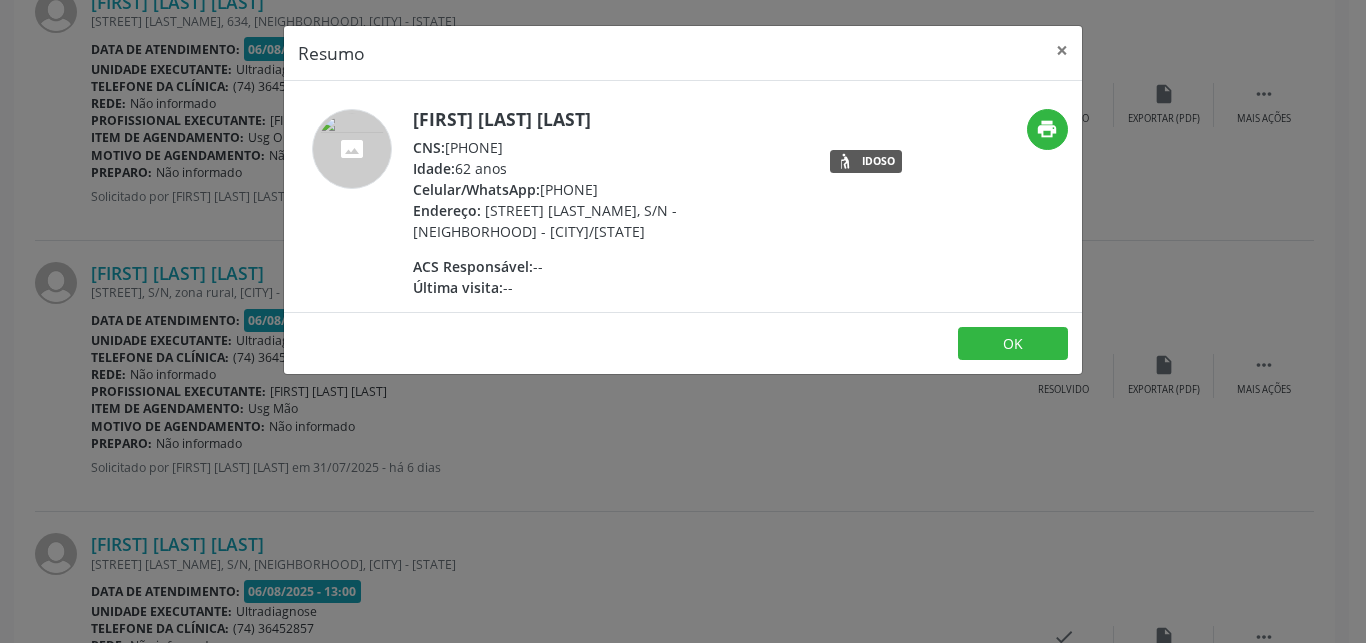 click on "OK" at bounding box center [683, 343] 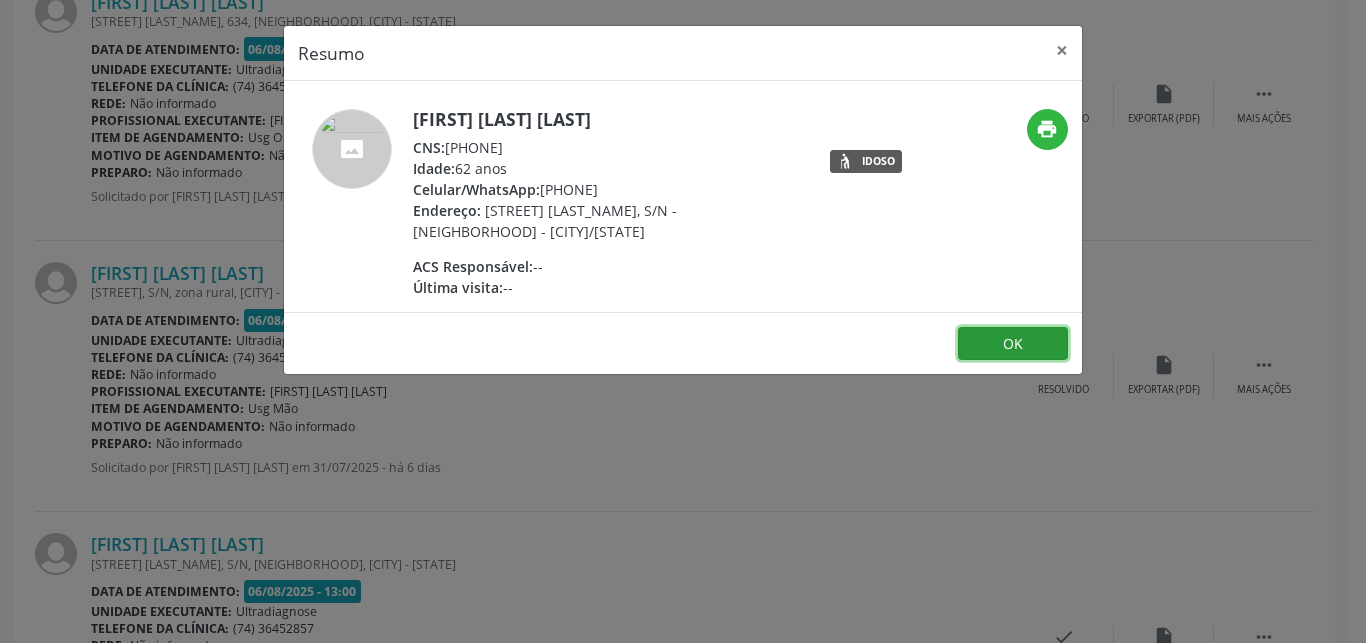 click on "OK" at bounding box center [1013, 344] 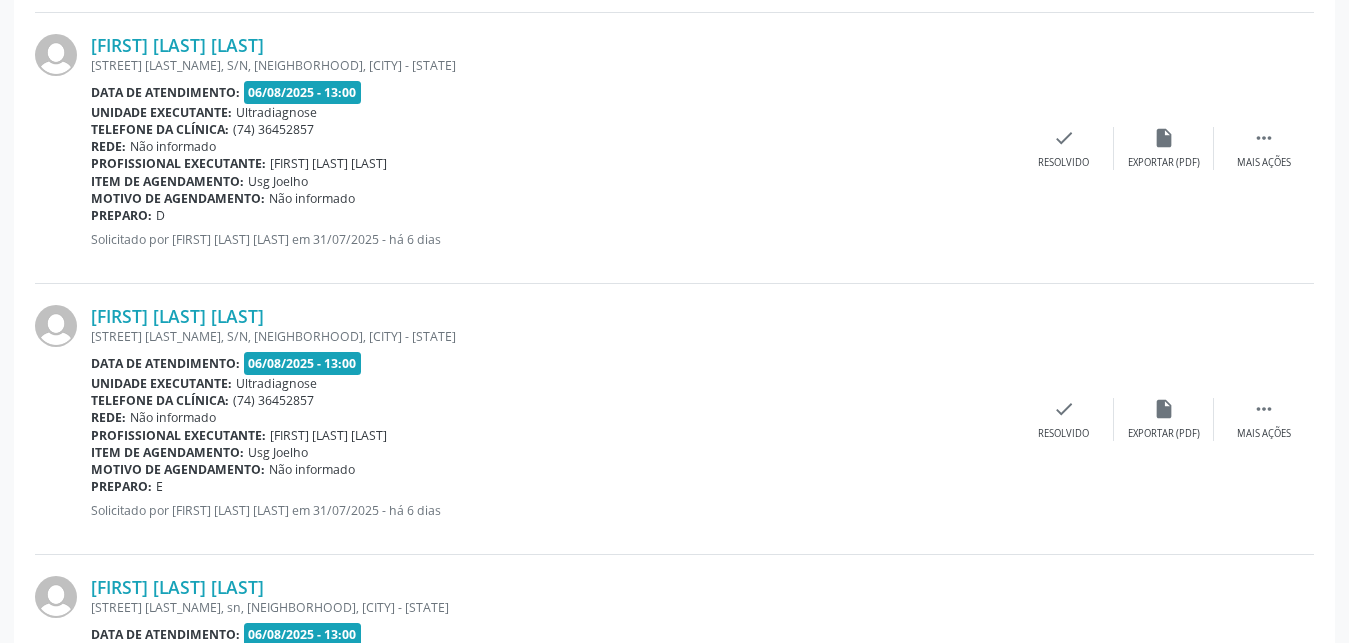 scroll, scrollTop: 3572, scrollLeft: 0, axis: vertical 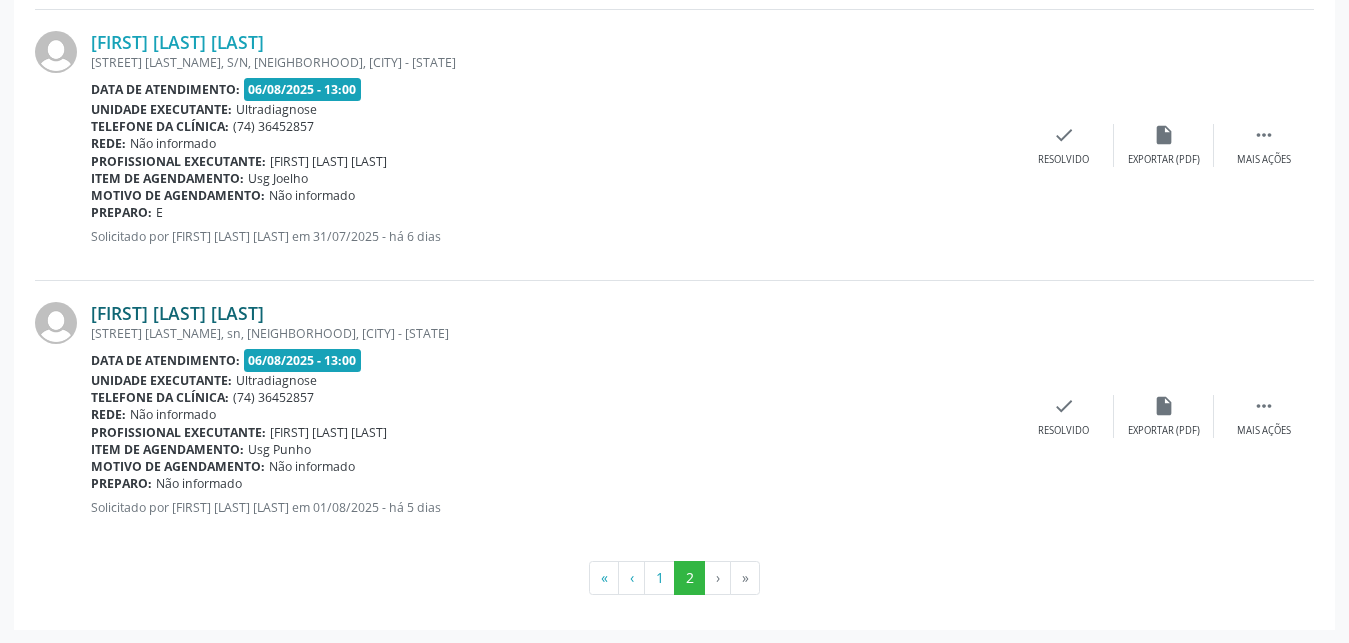 click on "[FIRST] [LAST] [LAST]" at bounding box center [177, 313] 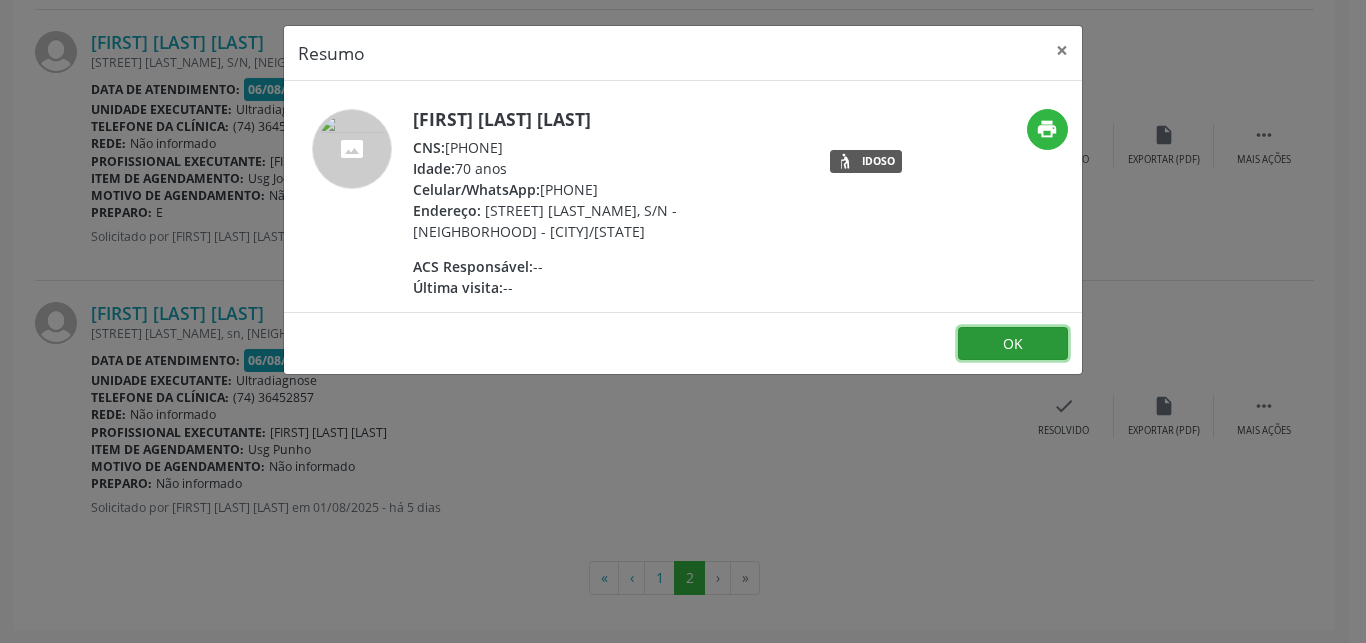 click on "OK" at bounding box center [1013, 344] 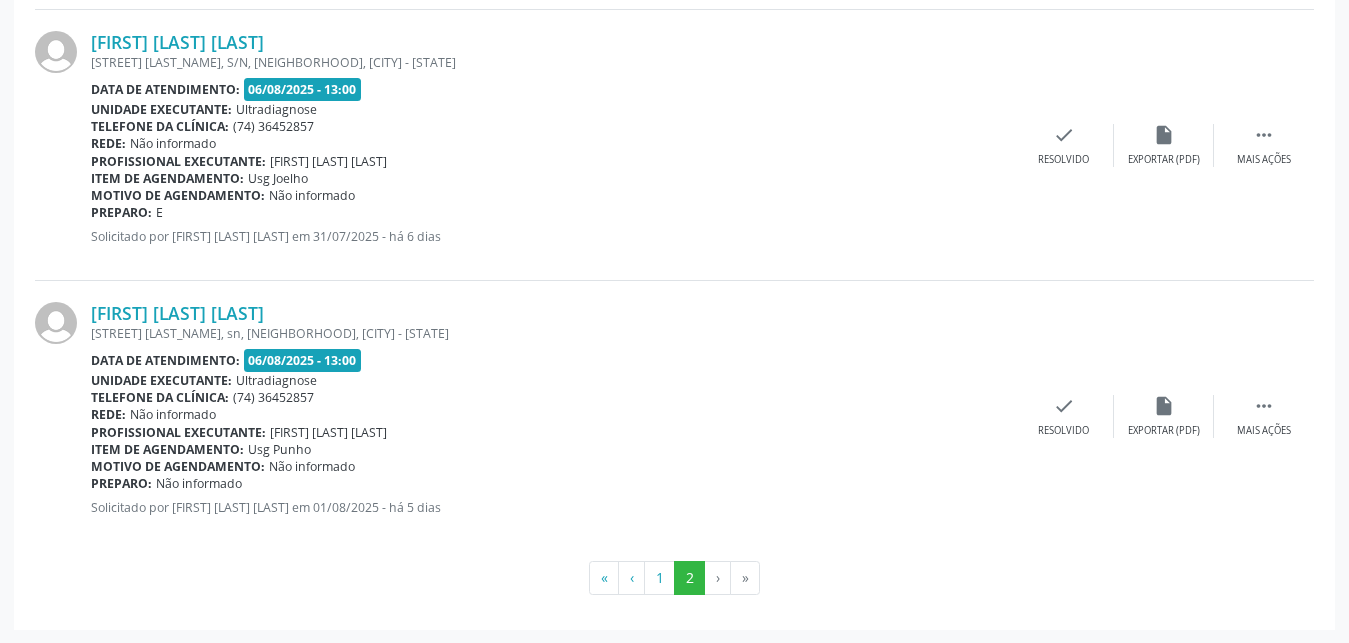 drag, startPoint x: 1348, startPoint y: 574, endPoint x: 1353, endPoint y: 506, distance: 68.18358 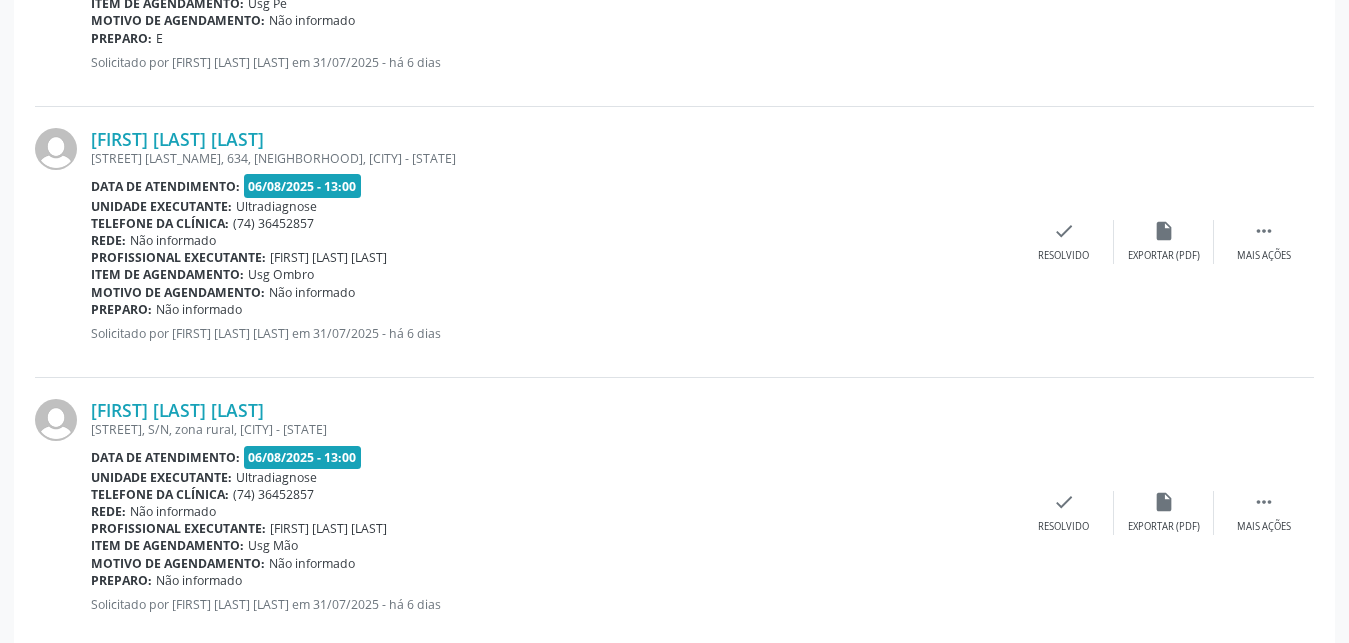 scroll, scrollTop: 2552, scrollLeft: 0, axis: vertical 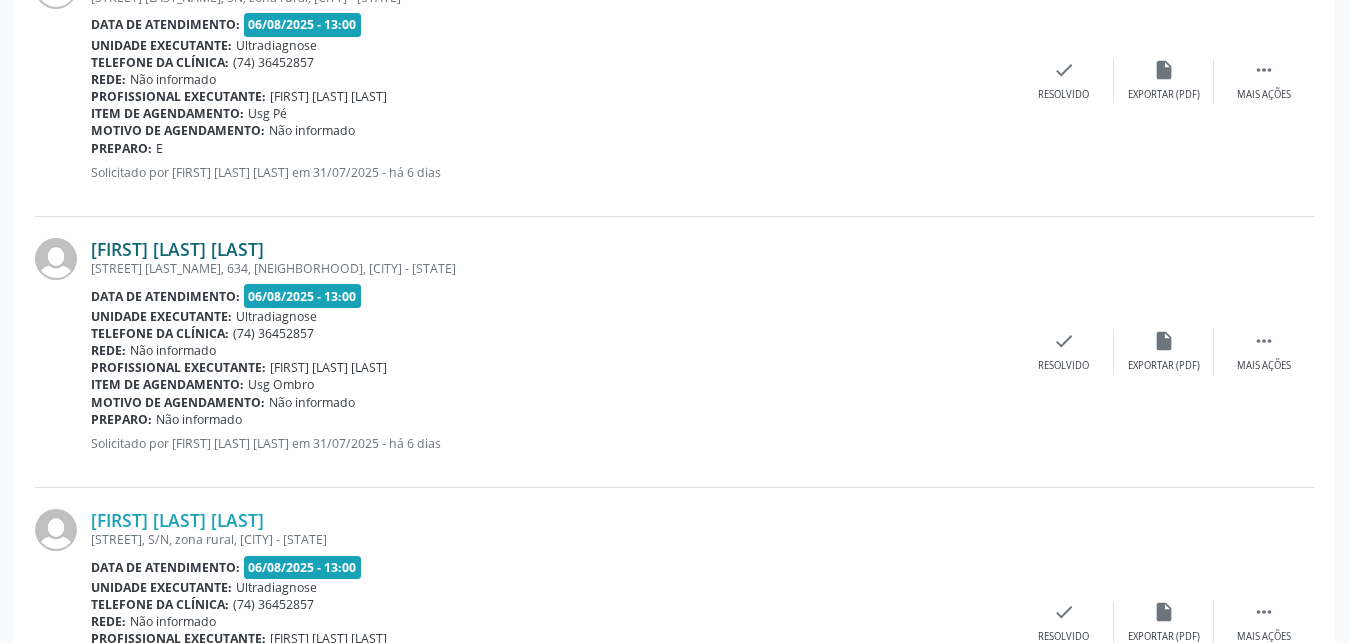 click on "[FIRST] [LAST] [LAST]" at bounding box center (177, 249) 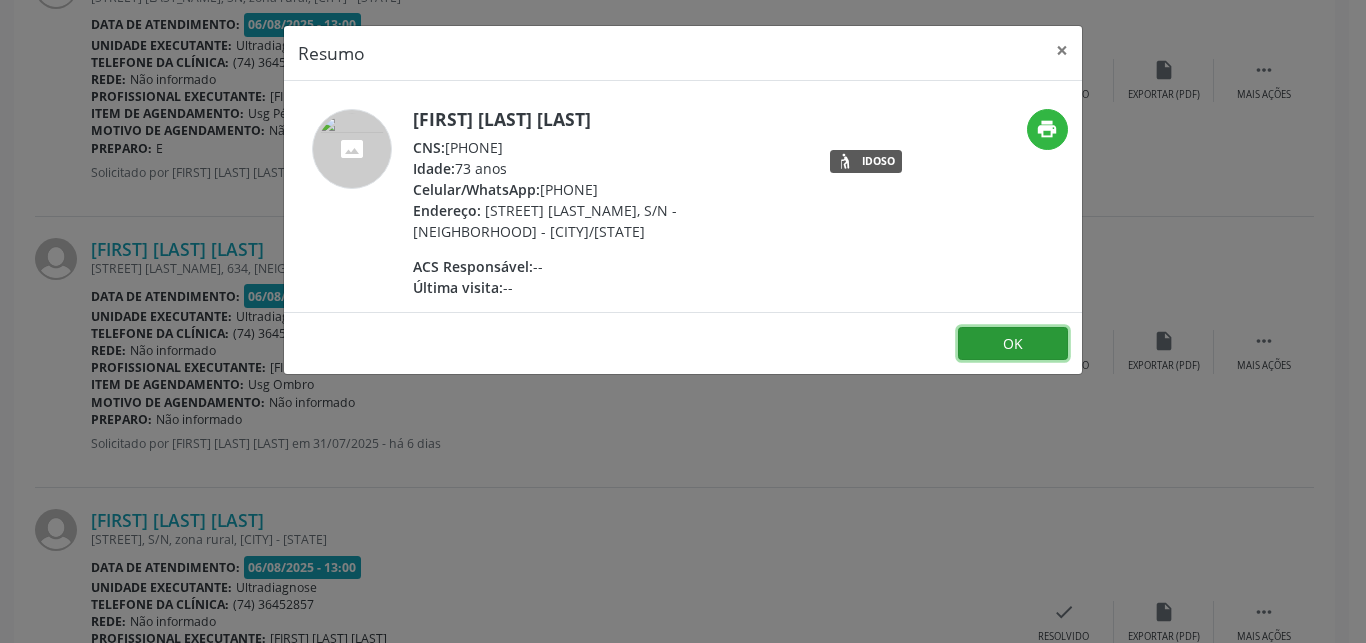 click on "OK" at bounding box center (1013, 344) 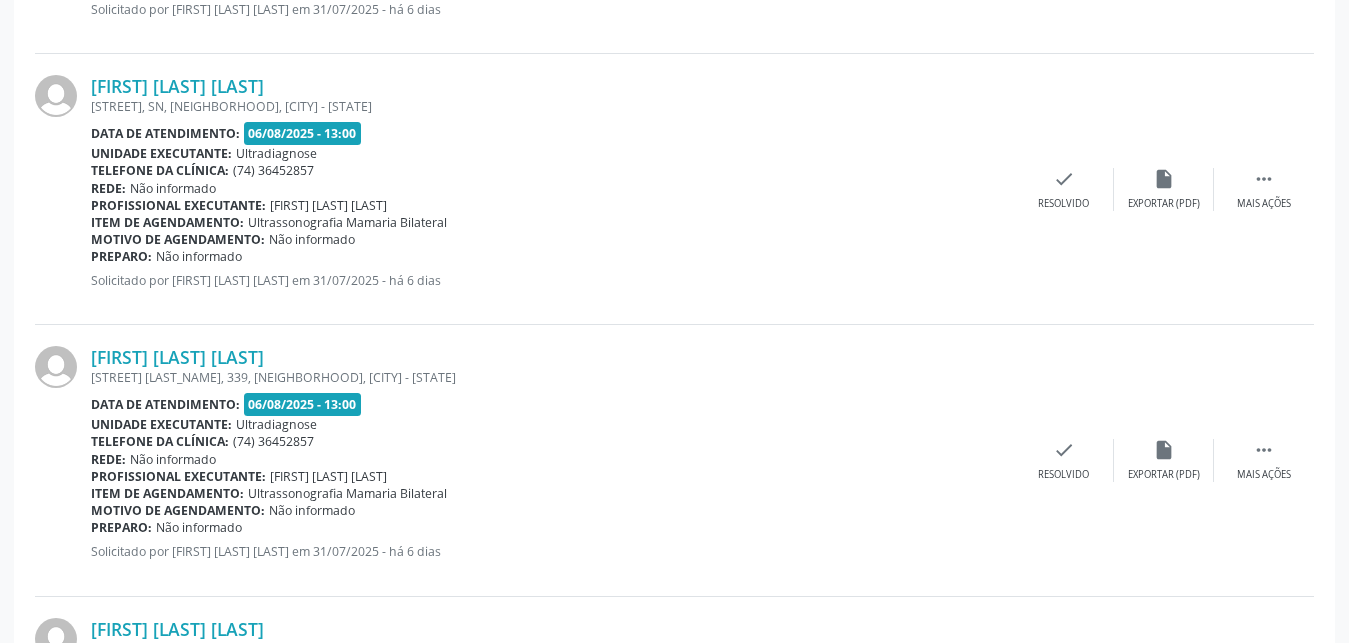 scroll, scrollTop: 1026, scrollLeft: 0, axis: vertical 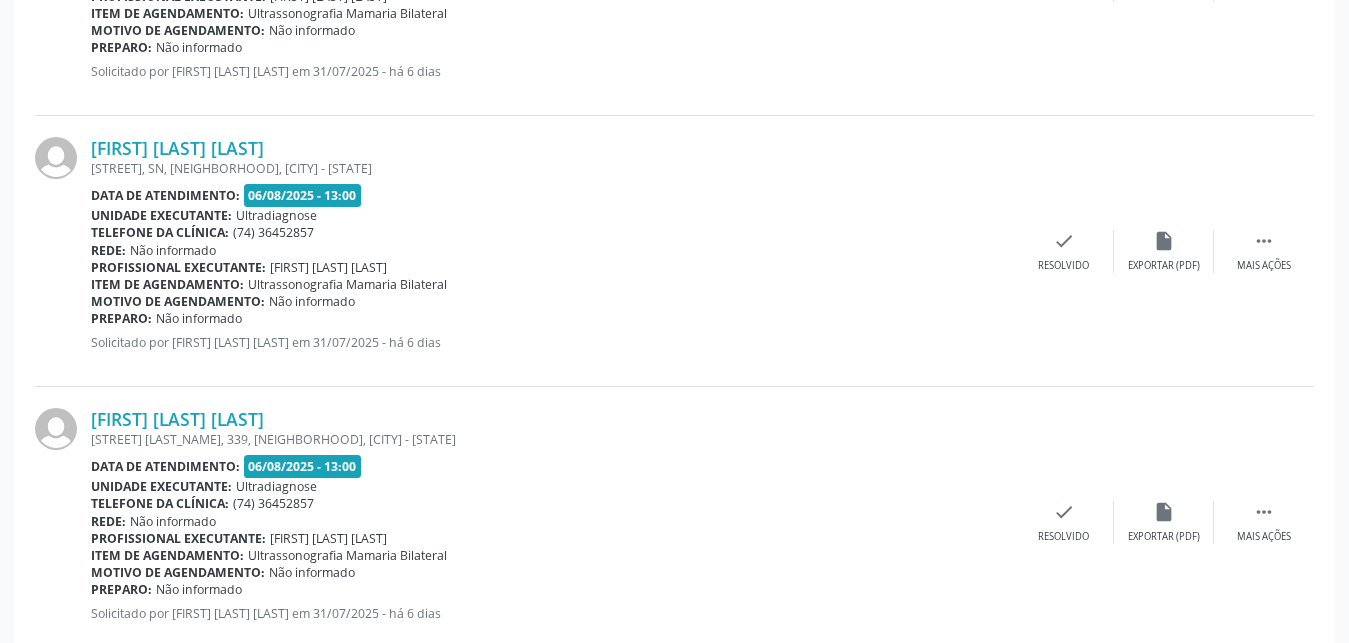 click on "[STREET], SN, [NEIGHBORHOOD], [CITY] - [STATE]" at bounding box center (552, 168) 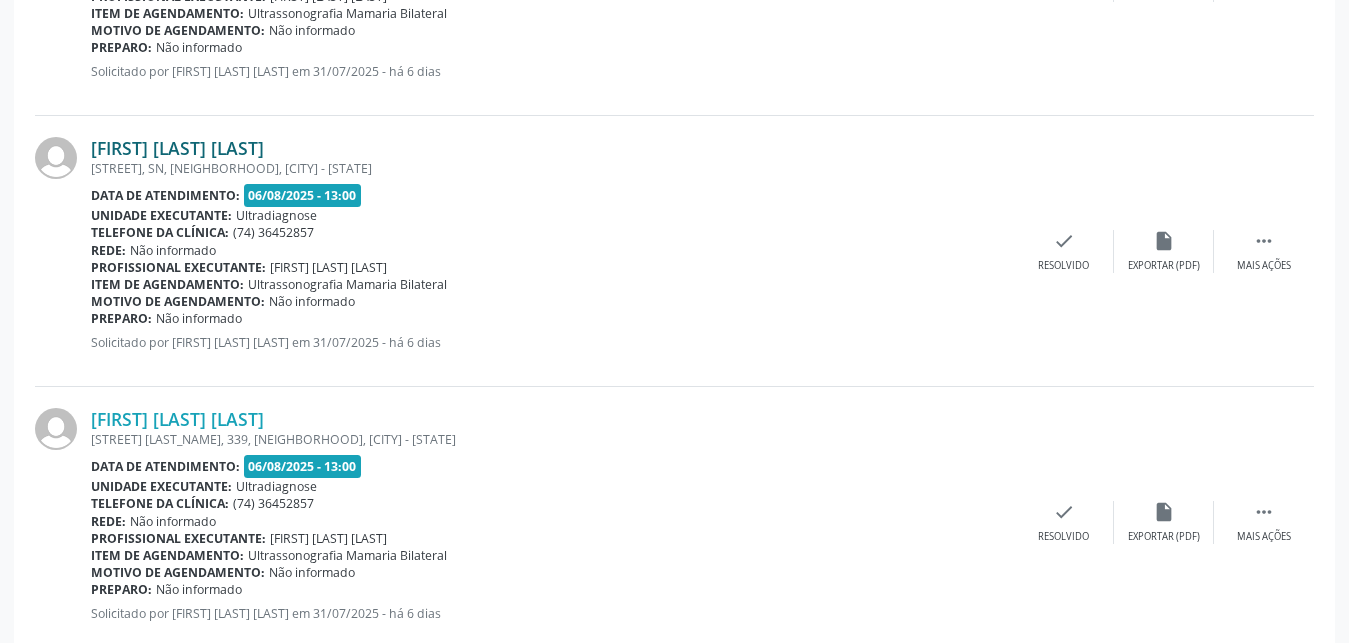 click on "[FIRST] [LAST] [LAST]" at bounding box center [177, 148] 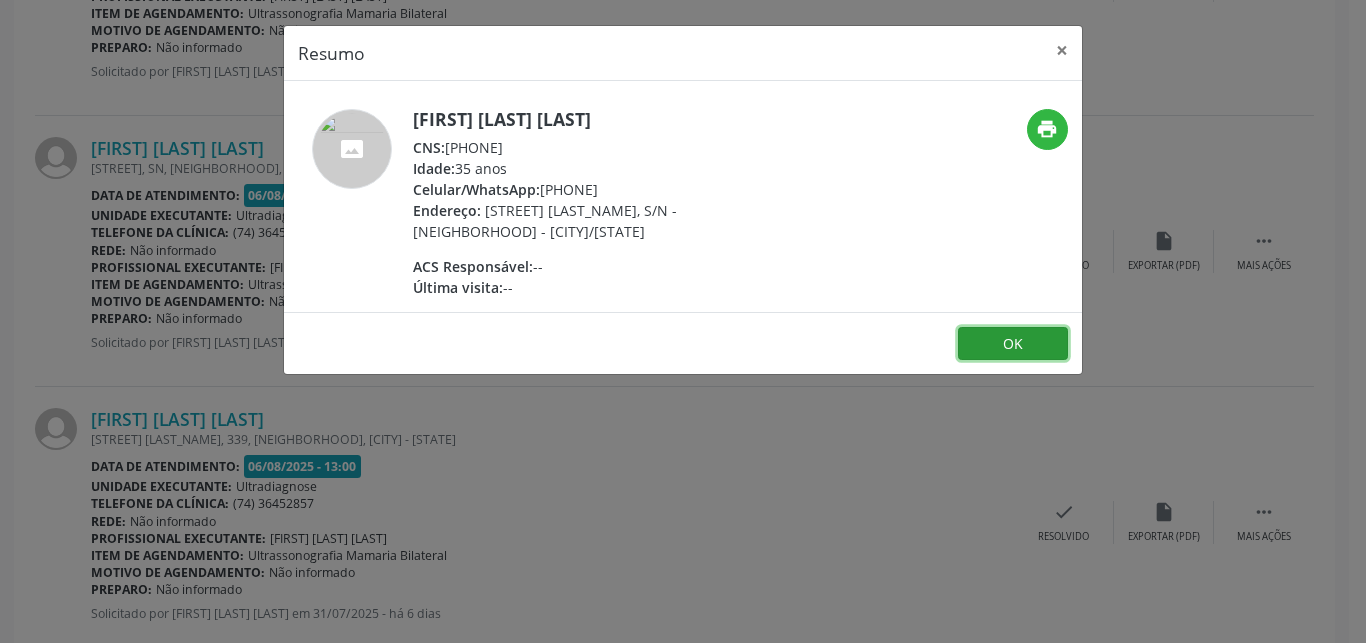click on "OK" at bounding box center [1013, 344] 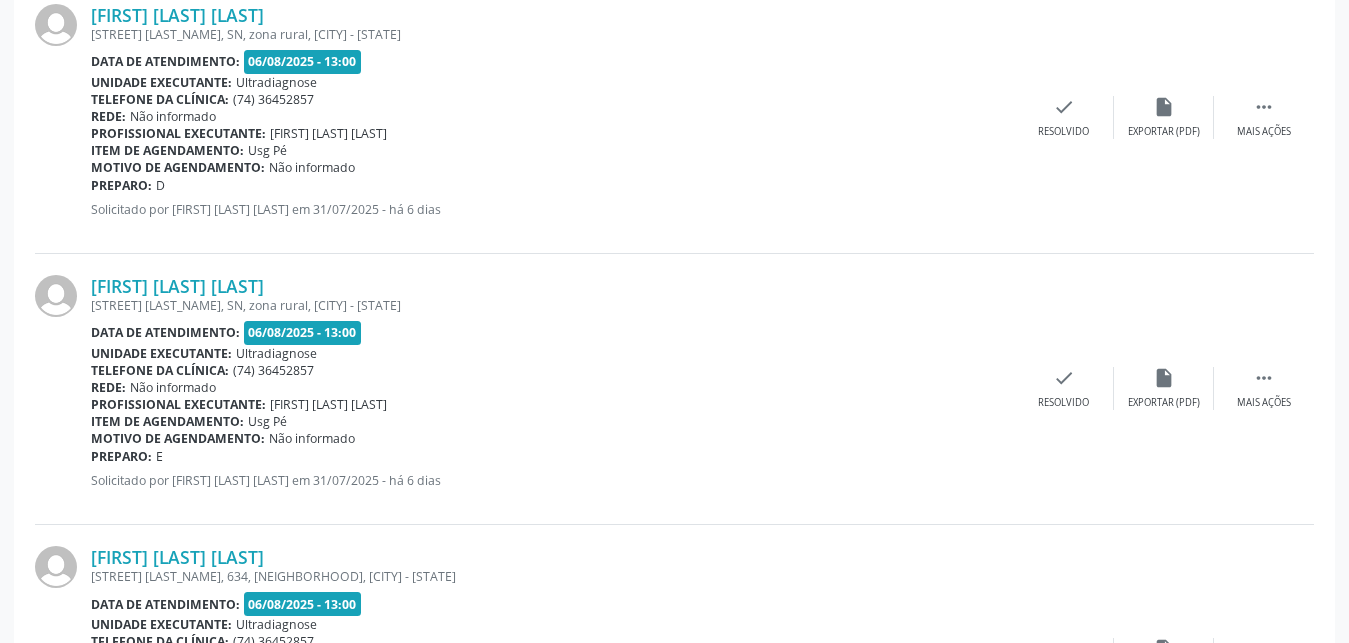 scroll, scrollTop: 3572, scrollLeft: 0, axis: vertical 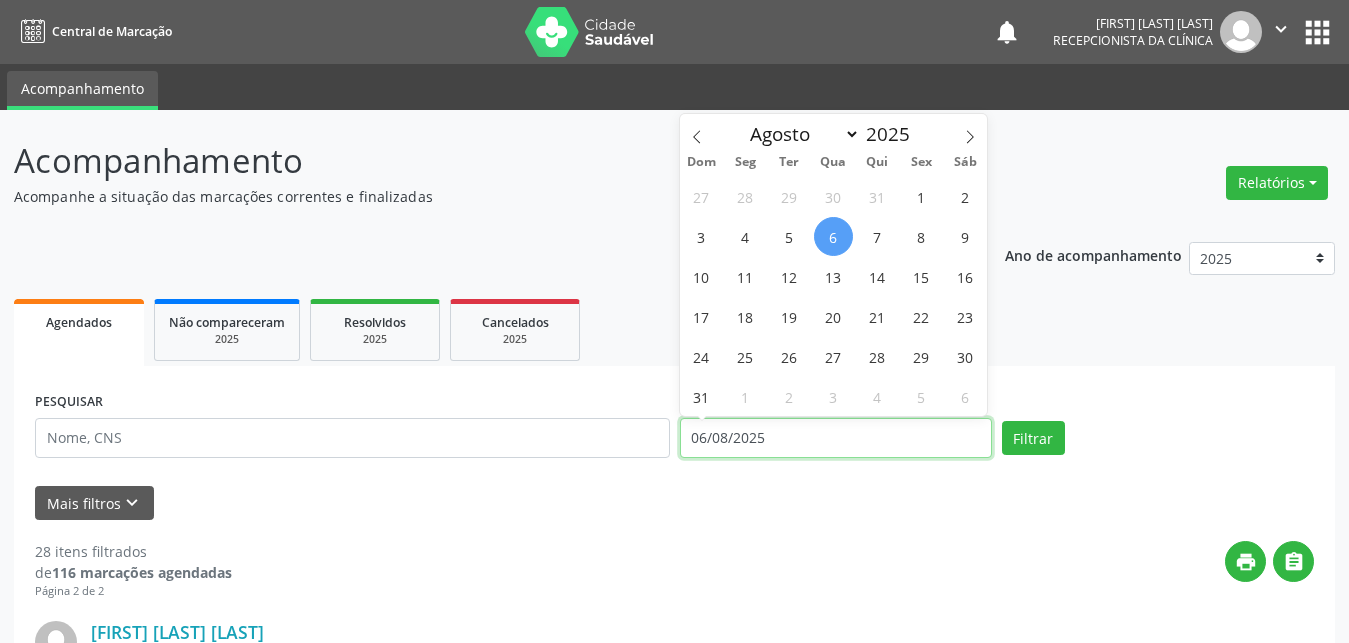 click on "06/08/2025" at bounding box center [836, 438] 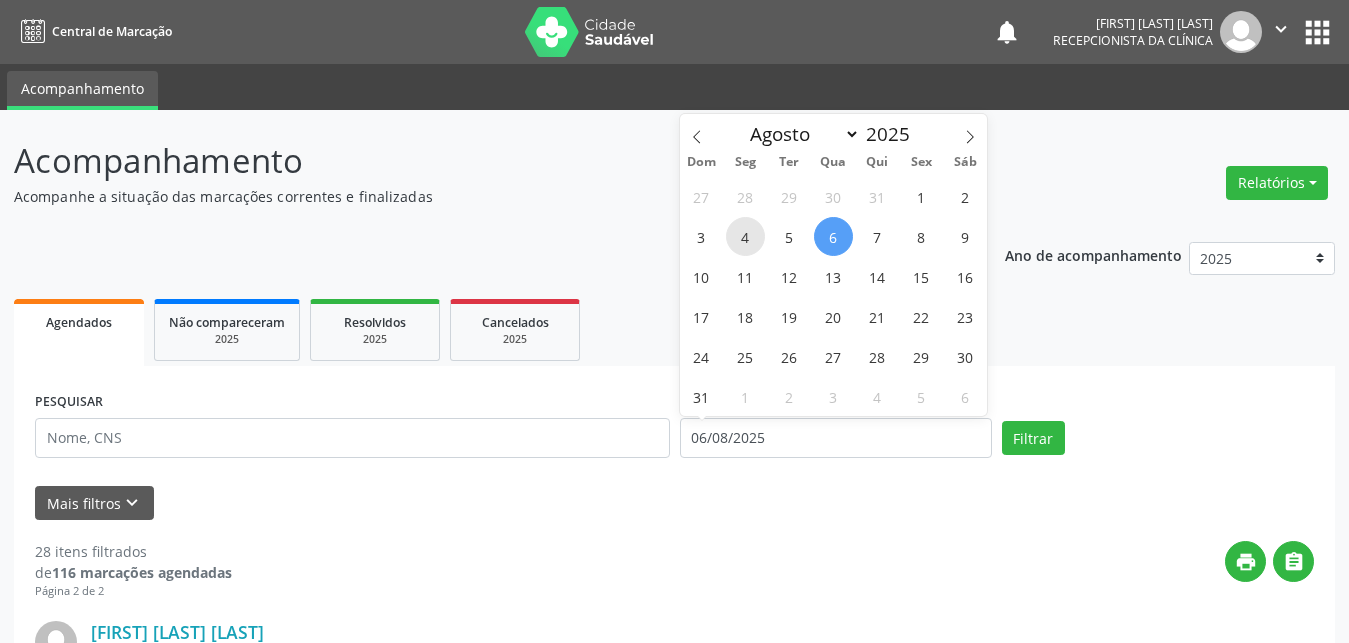 click on "4" at bounding box center (745, 236) 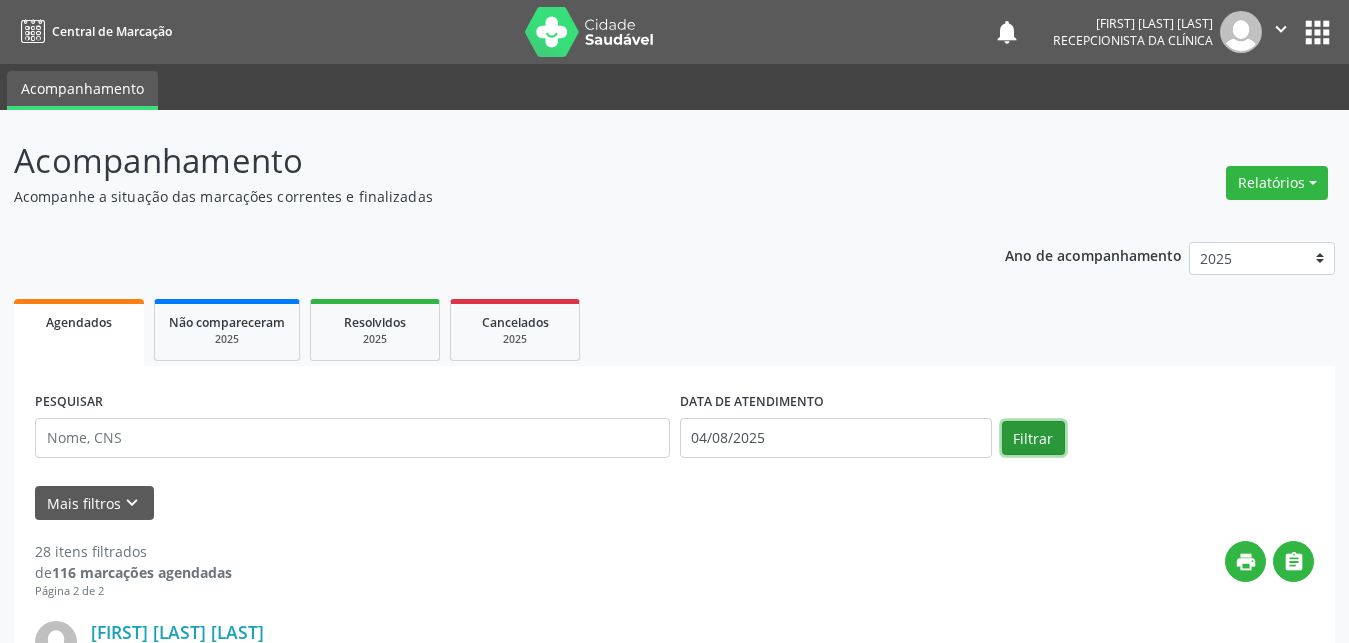 click on "Filtrar" at bounding box center [1033, 438] 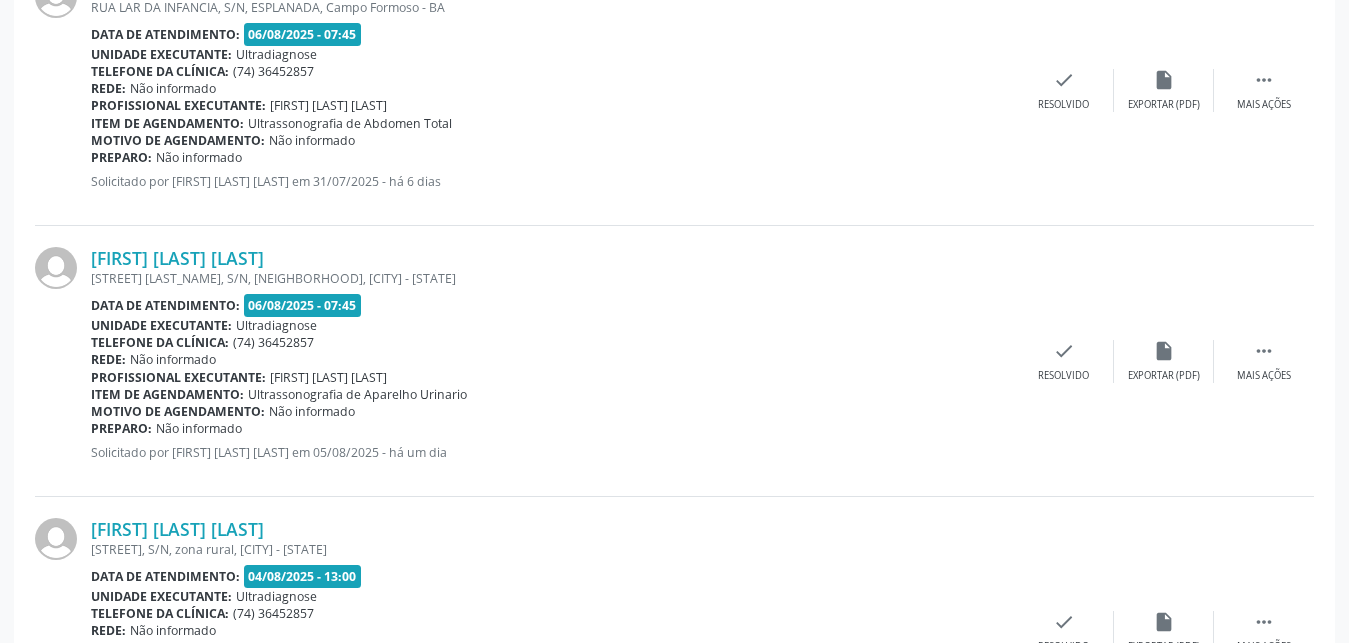scroll, scrollTop: 3372, scrollLeft: 0, axis: vertical 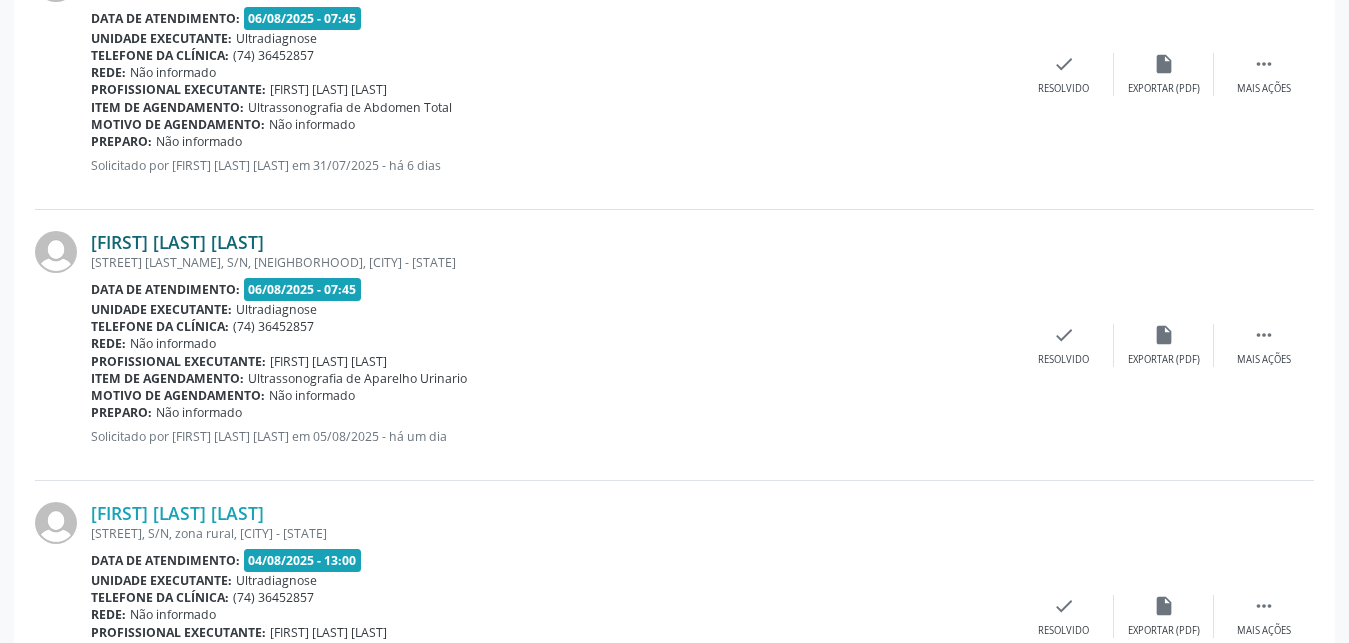 click on "[FIRST] [LAST] [LAST]" at bounding box center (177, 242) 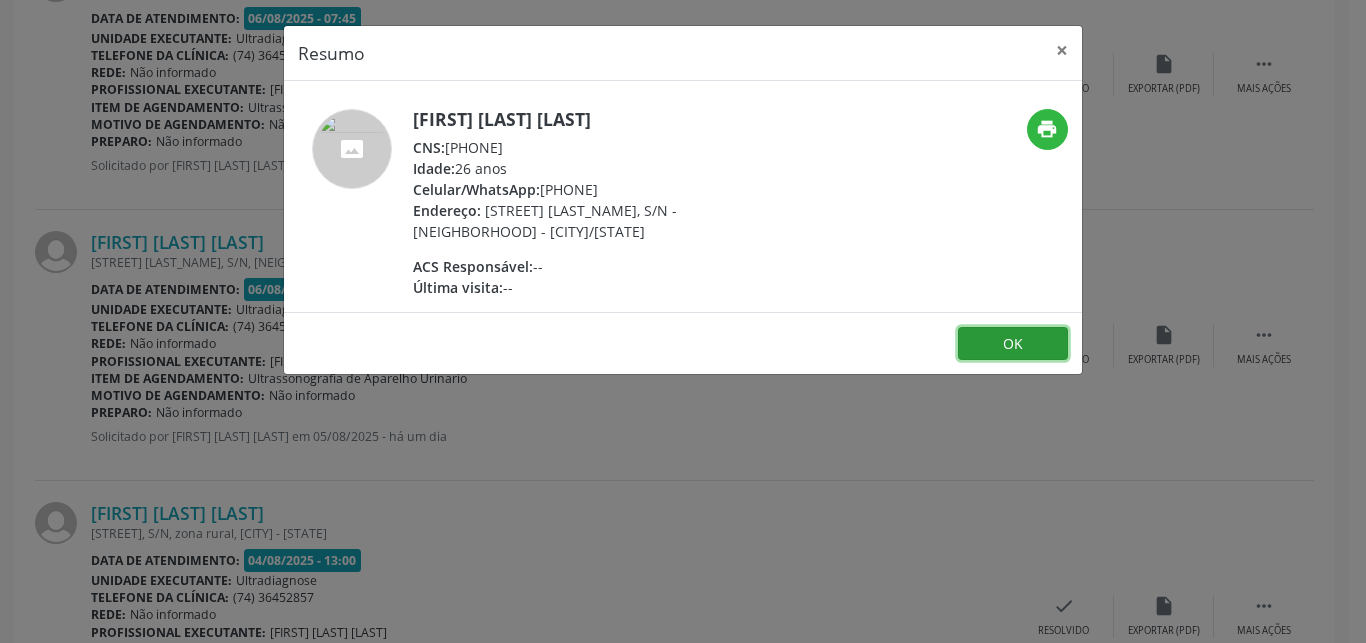 click on "OK" at bounding box center (1013, 344) 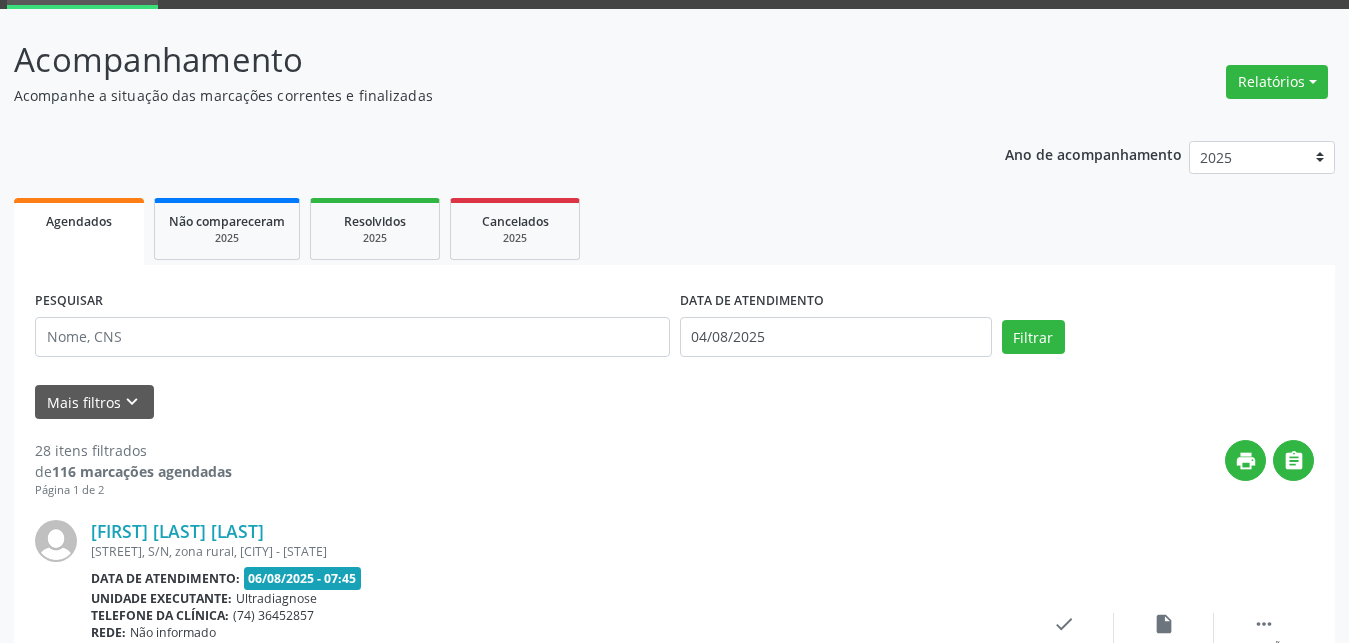 scroll, scrollTop: 85, scrollLeft: 0, axis: vertical 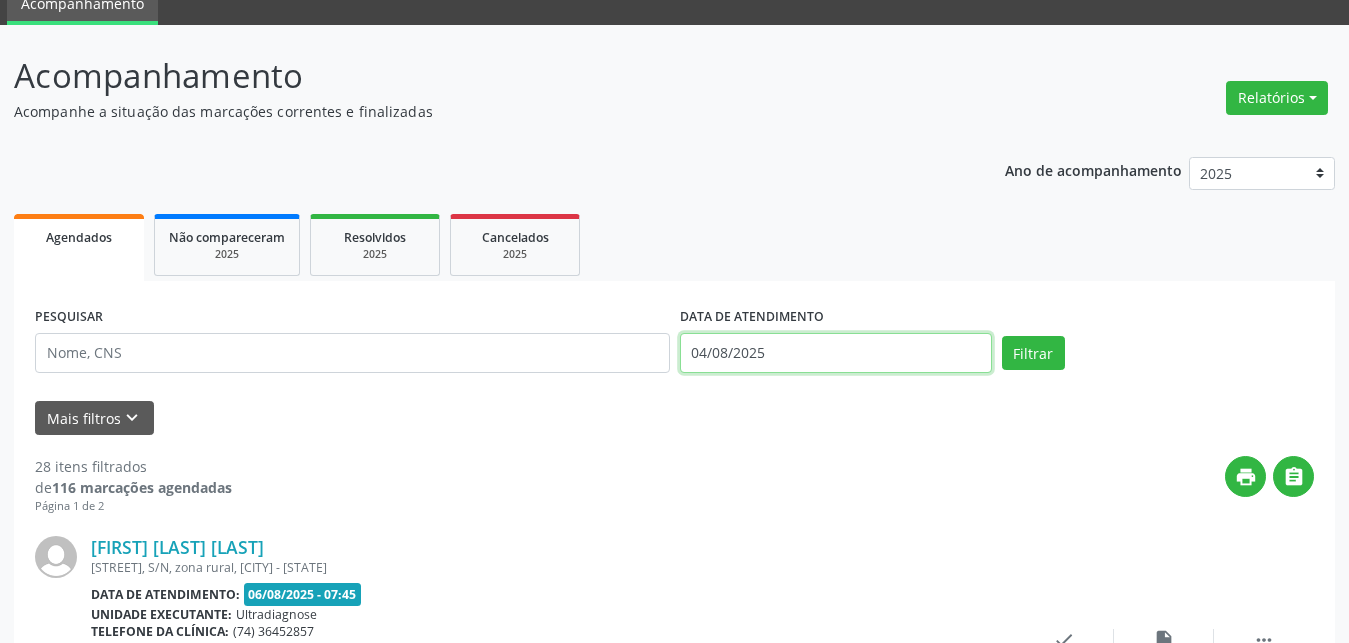 click on "04/08/2025" at bounding box center [836, 353] 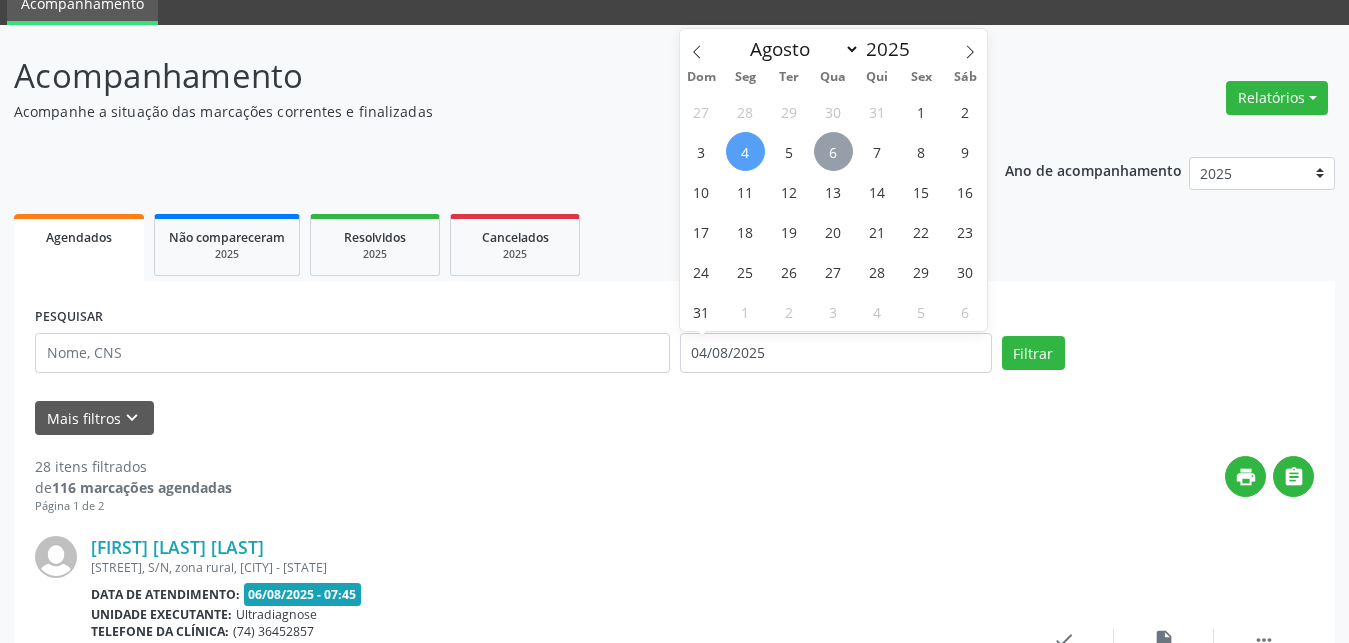click on "6" at bounding box center [833, 151] 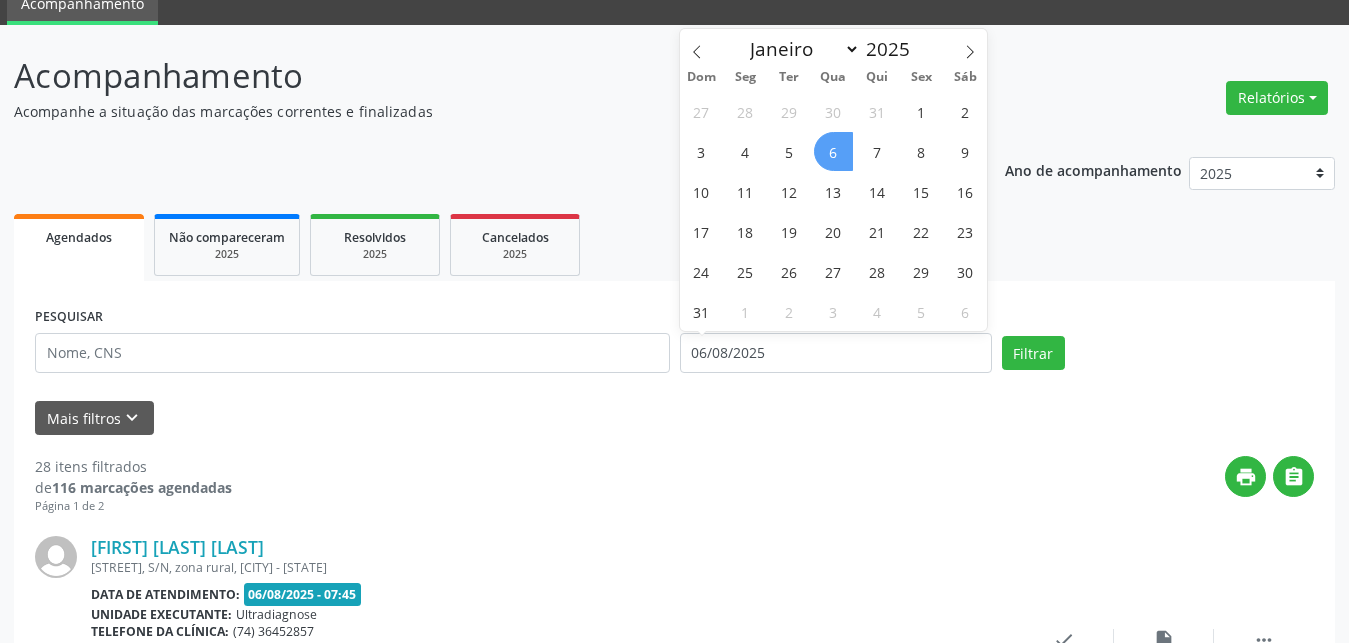 click on "6" at bounding box center (833, 151) 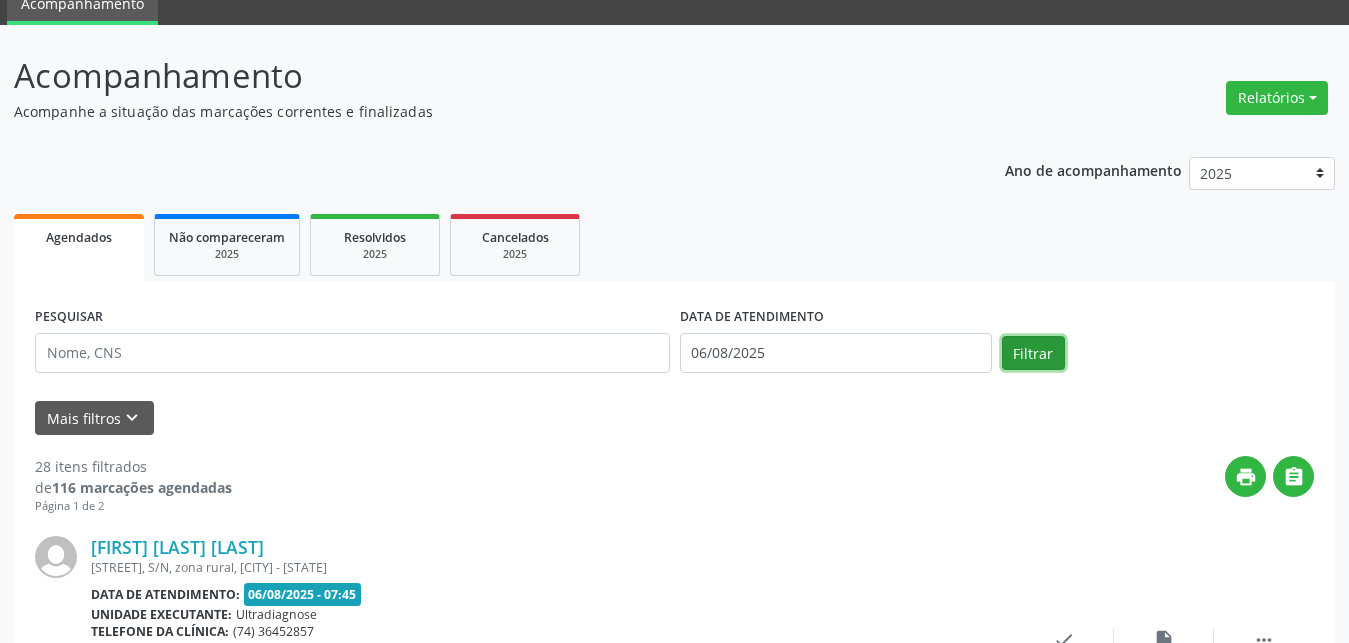 click on "Filtrar" at bounding box center [1033, 353] 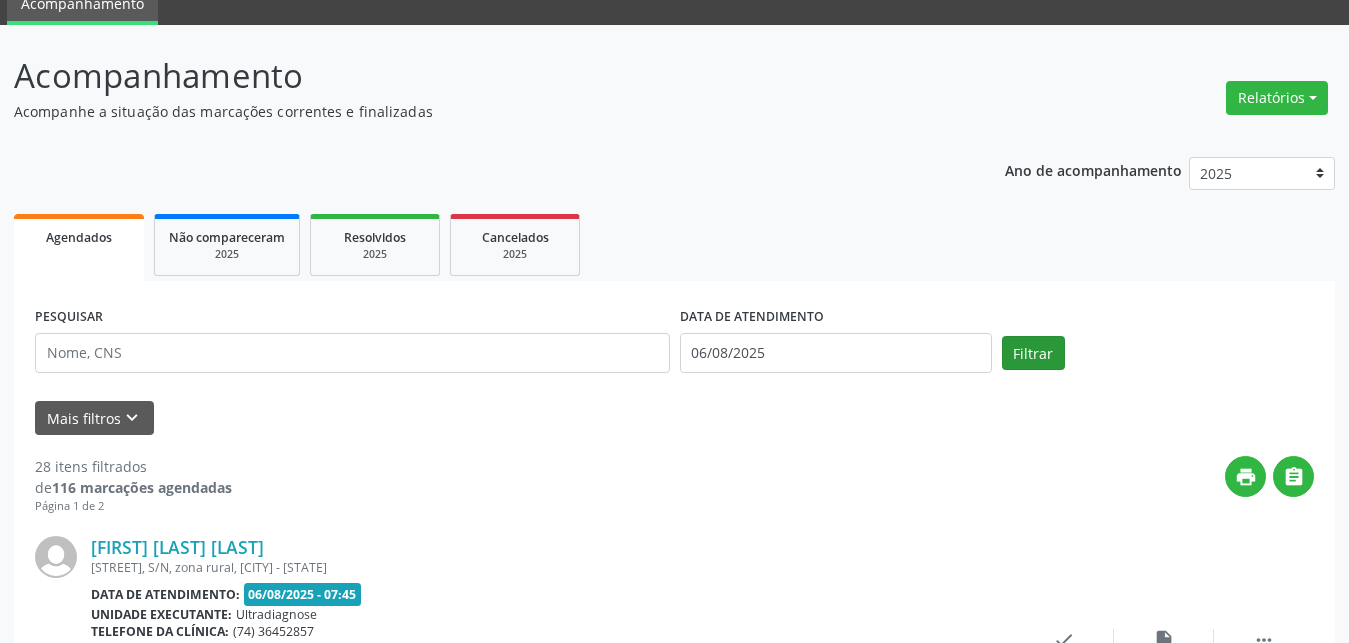 scroll, scrollTop: 40, scrollLeft: 0, axis: vertical 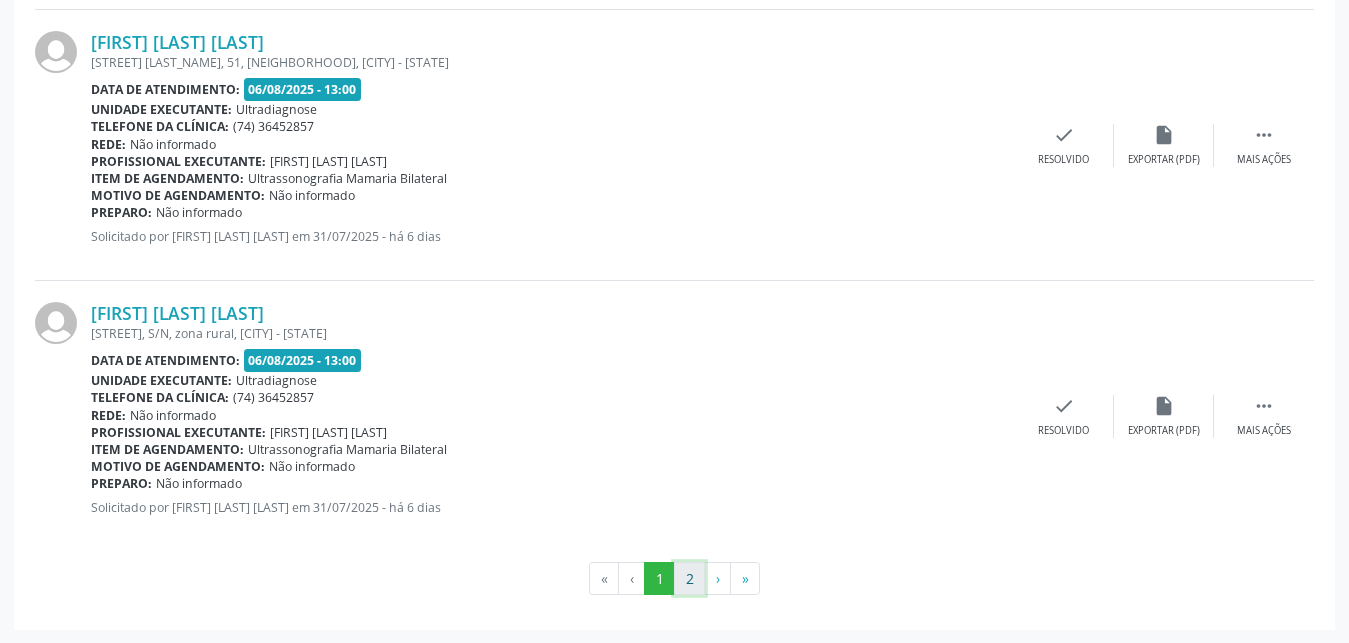 click on "2" at bounding box center (689, 579) 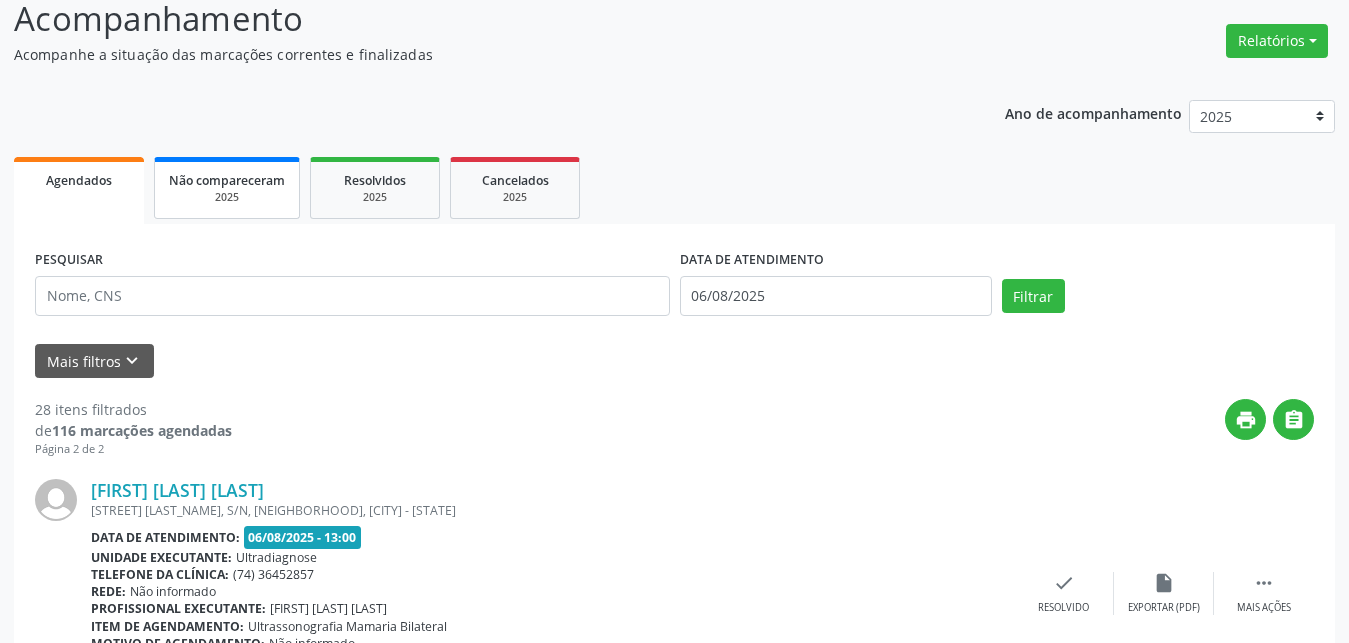 scroll, scrollTop: 244, scrollLeft: 0, axis: vertical 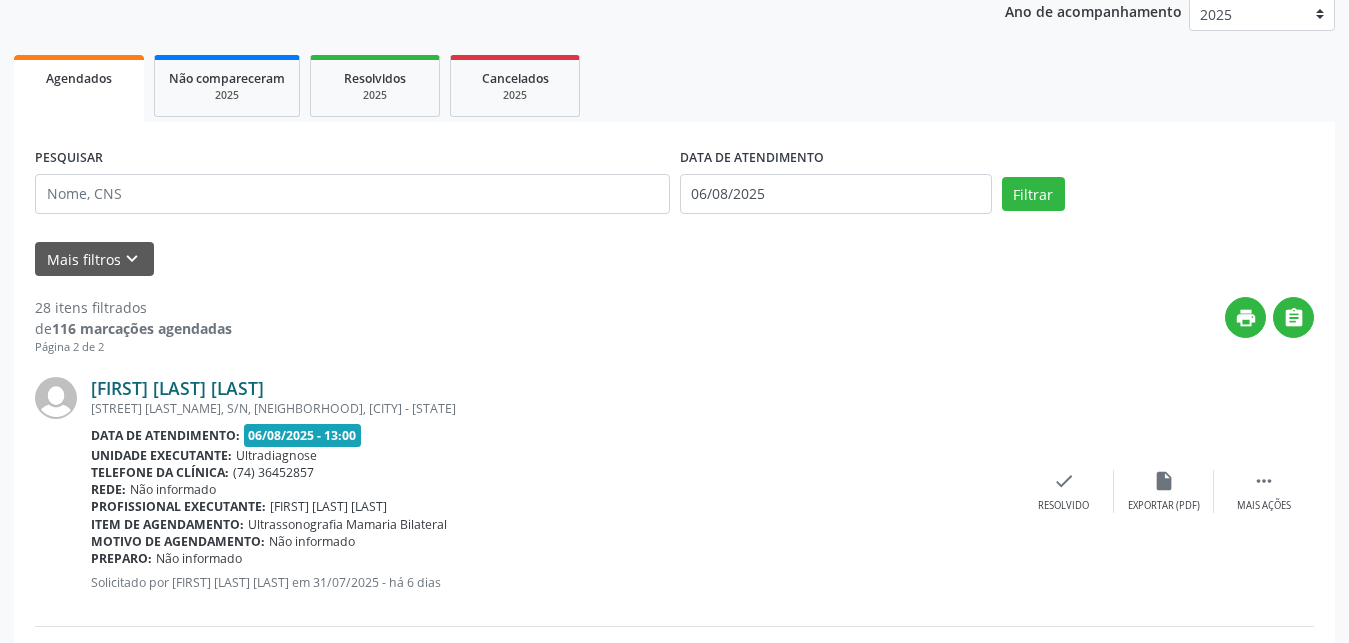 click on "[FIRST] [LAST] [LAST]" at bounding box center (177, 388) 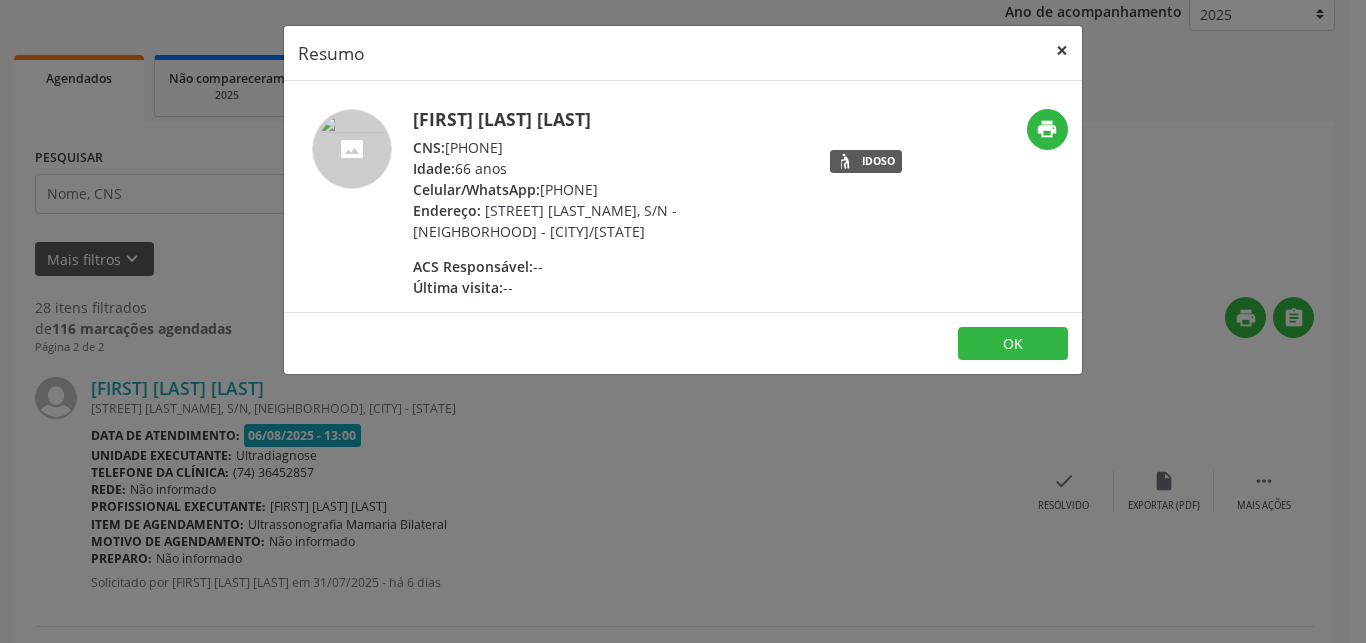 click on "×" at bounding box center (1062, 50) 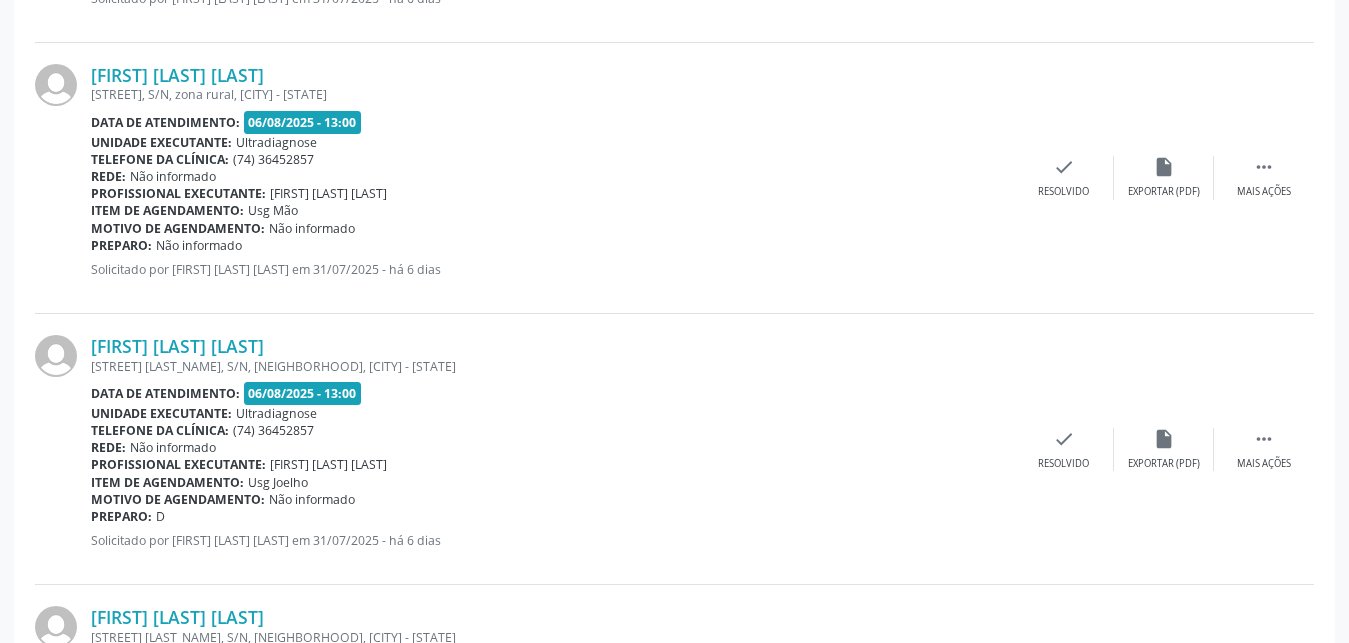scroll, scrollTop: 3572, scrollLeft: 0, axis: vertical 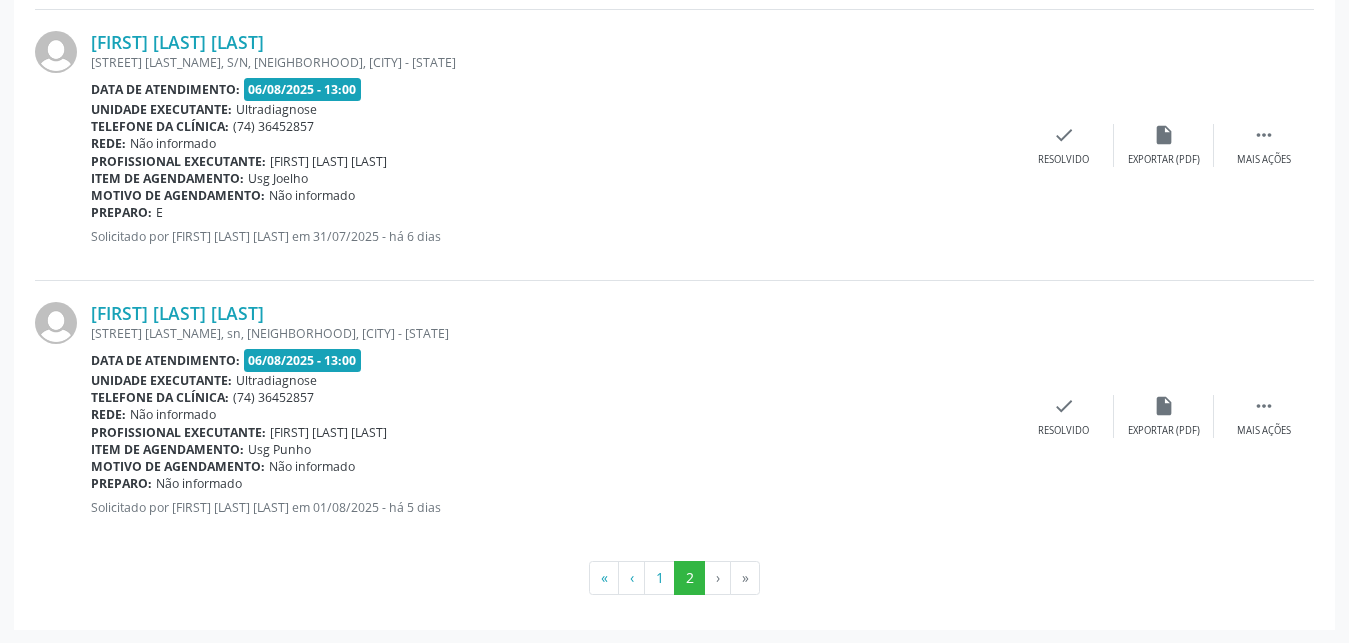 drag, startPoint x: 1360, startPoint y: 639, endPoint x: 1095, endPoint y: 516, distance: 292.15408 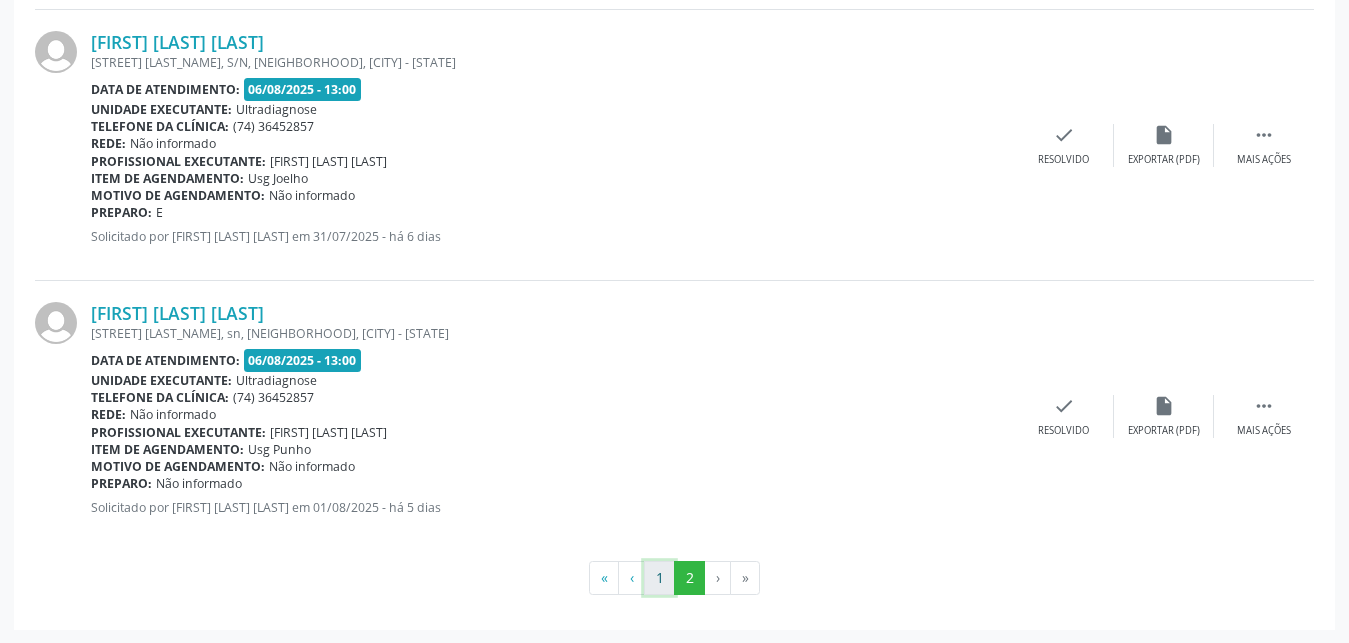 click on "1" at bounding box center (659, 578) 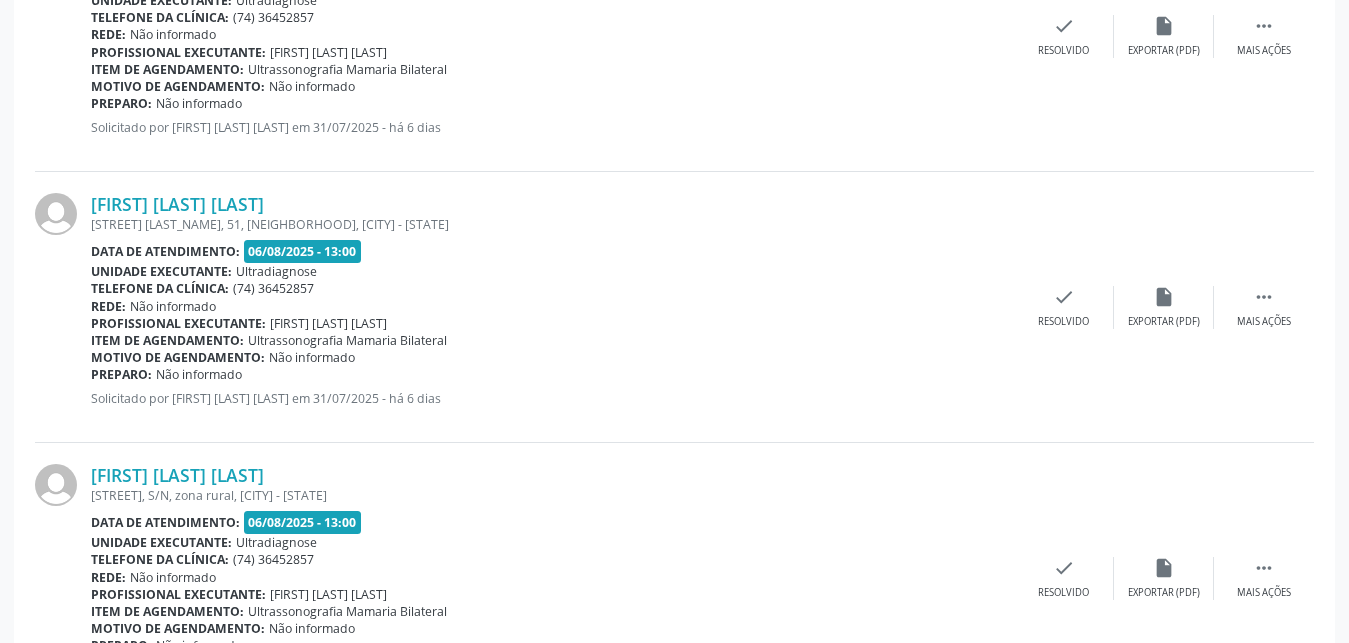 scroll, scrollTop: 3944, scrollLeft: 0, axis: vertical 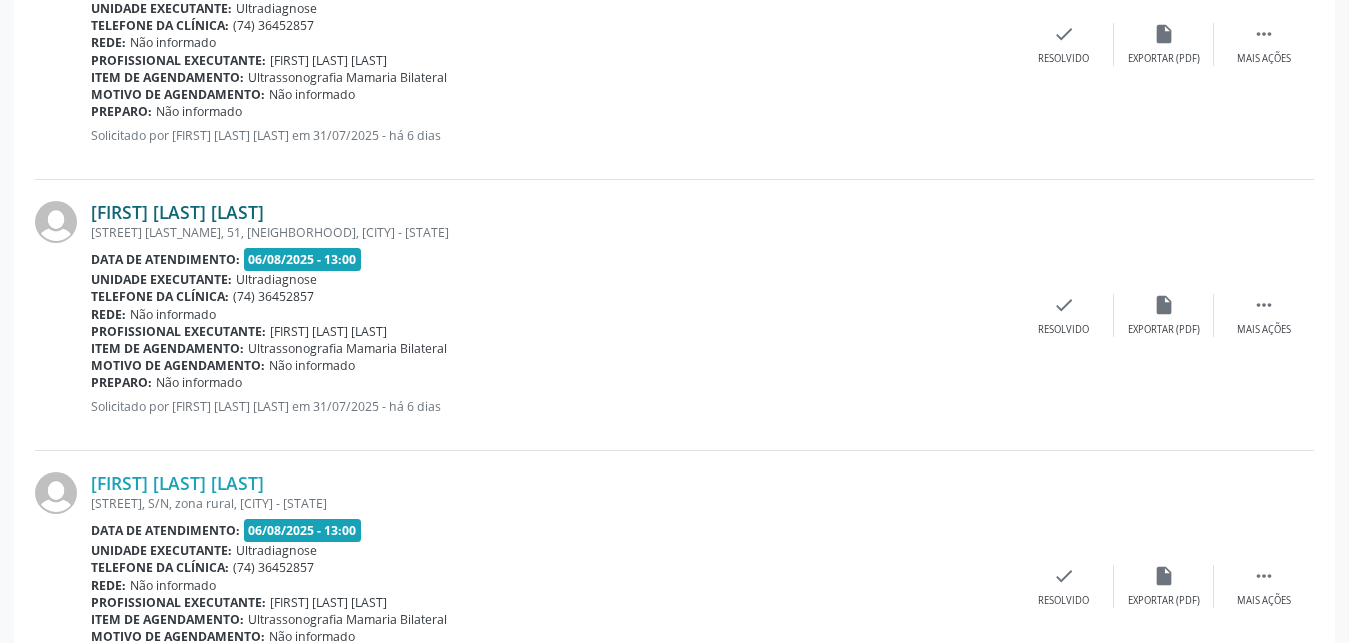 click on "[FIRST] [LAST] [LAST]" at bounding box center (177, 212) 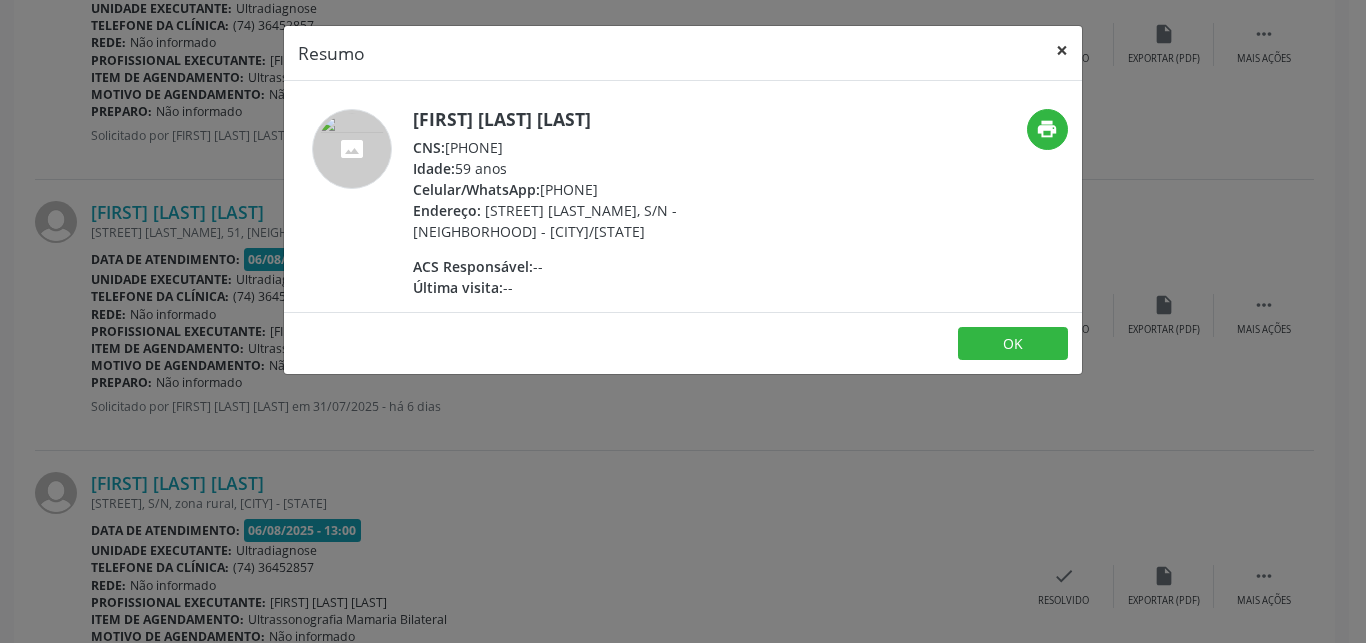 click on "×" at bounding box center (1062, 50) 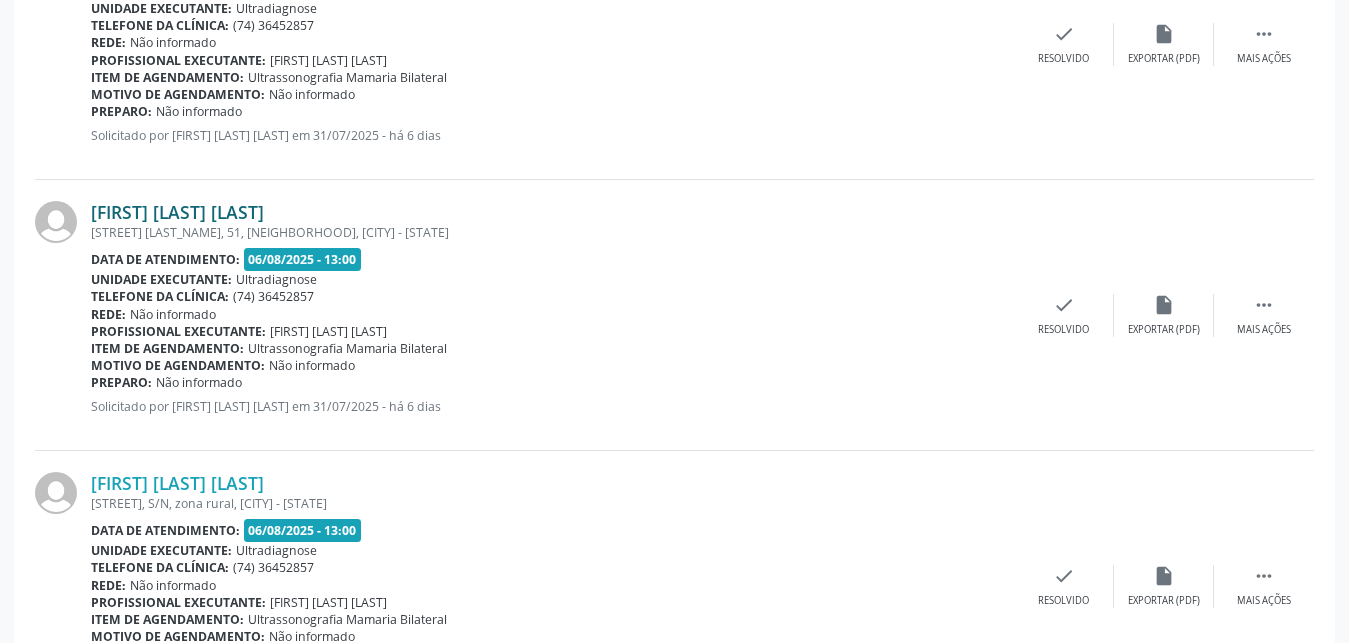 click on "[FIRST] [LAST] [LAST]" at bounding box center [177, 212] 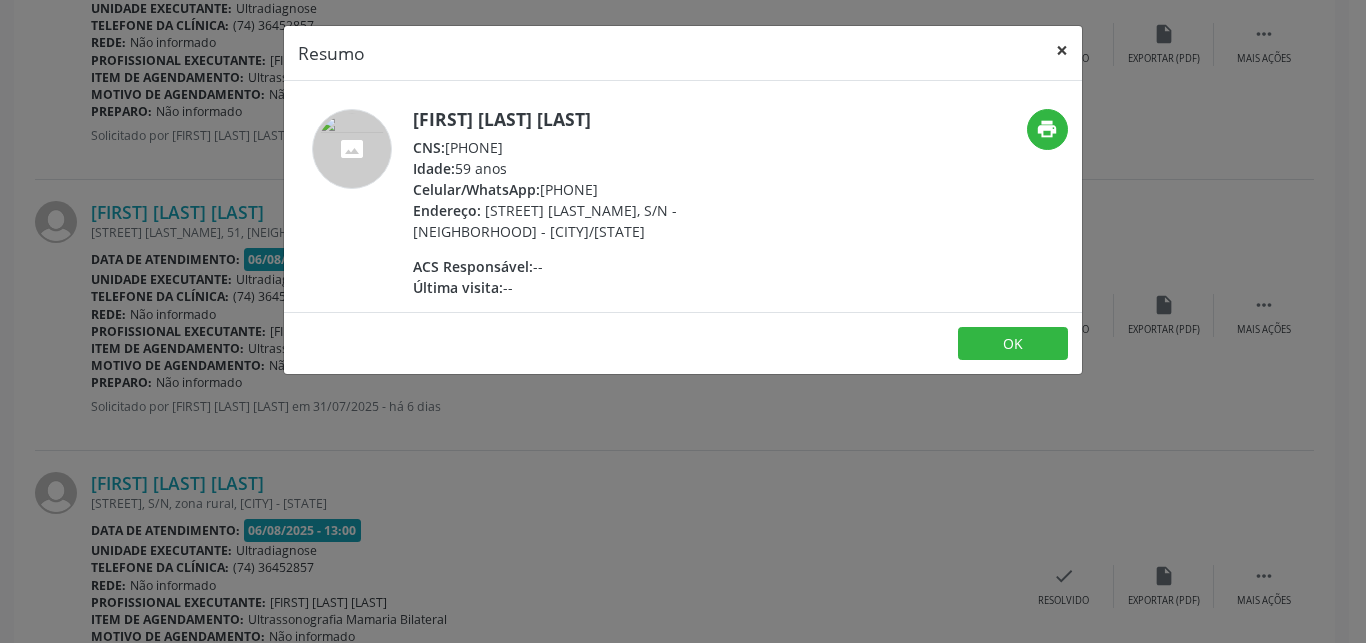 click on "×" at bounding box center (1062, 50) 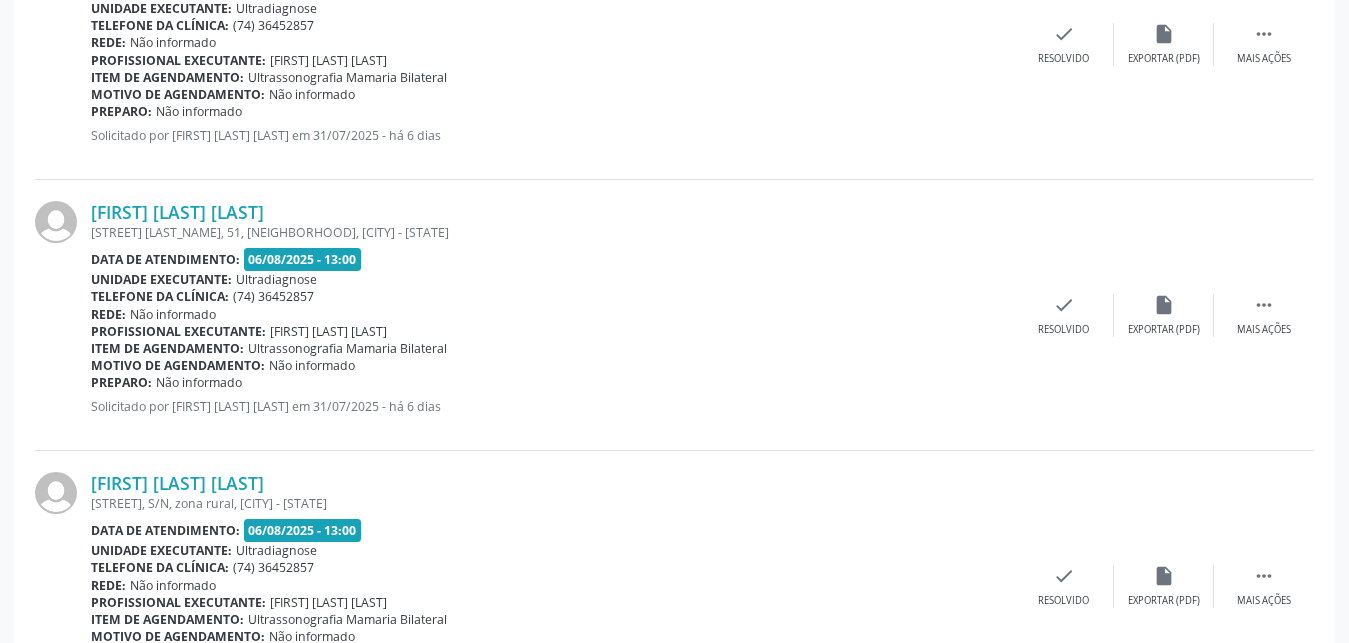 scroll, scrollTop: 4114, scrollLeft: 0, axis: vertical 